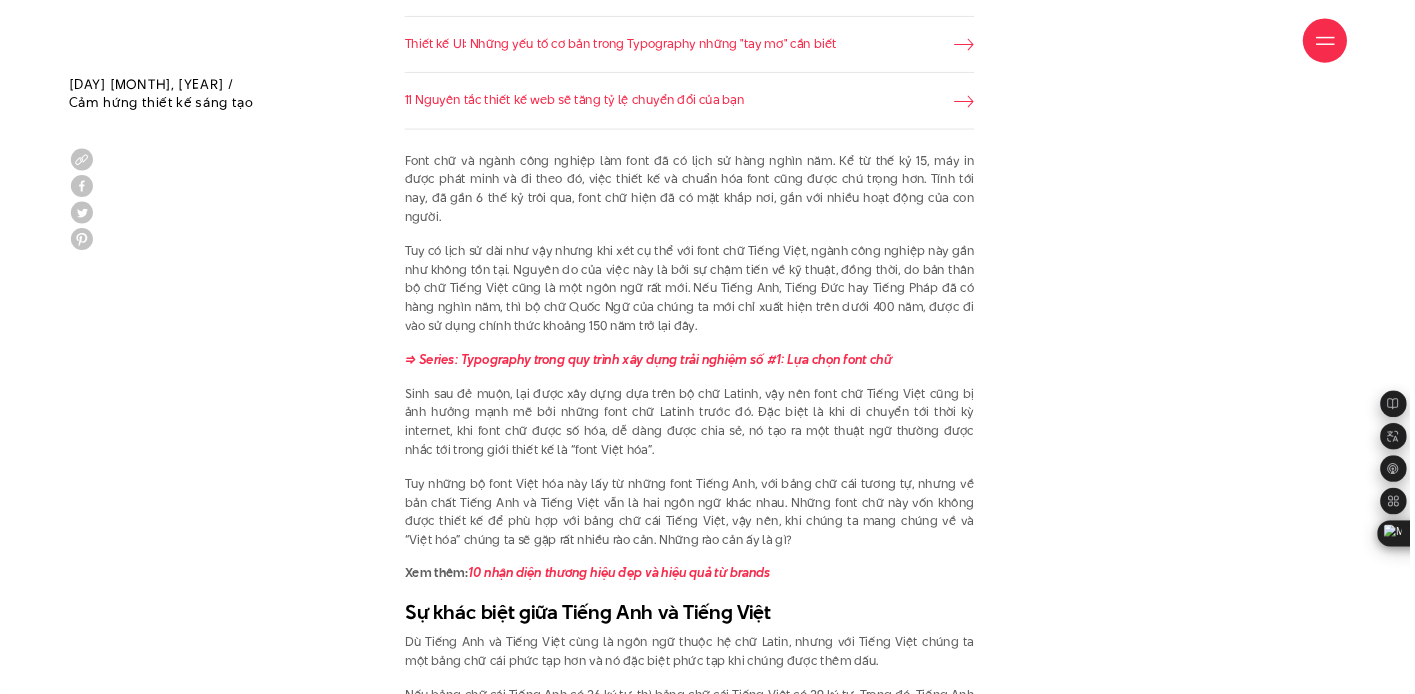 scroll, scrollTop: 1482, scrollLeft: 0, axis: vertical 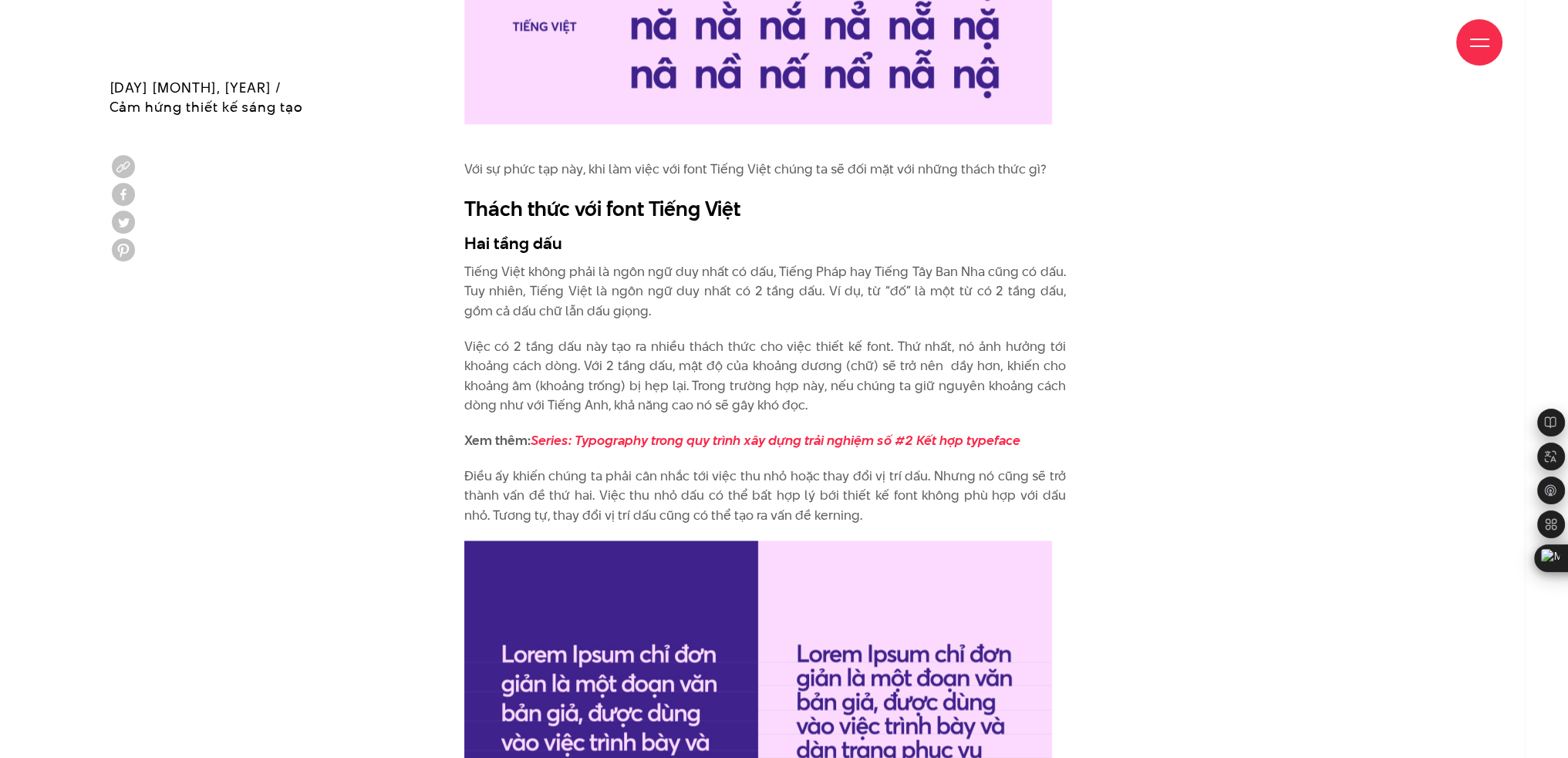 click on "Font chữ và ngành công nghiệp làm font đã có lịch sử hàng nghìn năm. Kể từ thế kỷ 15, máy in được phát minh và đi theo đó, việc thiết kế và chuẩn hóa font cũng được chú trọng hơn. Tính tới nay, đã gần 6 thế kỷ trôi qua, font chữ hiện đã có mặt khắp nơi, gắn với nhiều hoạt động của con người.
=> Series: Typography trong quy trình xây dựng trải nghiệm số #1: Lựa chọn font chữ
Sinh sau đẻ muộn, lại được xây dựng dựa trên bộ chữ Latinh, vậy nên font chữ Tiếng Việt cũng bị ảnh hưởng mạnh mẽ bởi những font chữ Latinh trước đó. Đặc biệt là khi di chuyển tới thời kỳ internet, khi font chữ được số hóa, dễ dàng được chia sẻ, nó tạo ra một thuật ngữ thường được nhắc tới trong giới thiết kế là “font Việt hóa”." at bounding box center (784, 1415) 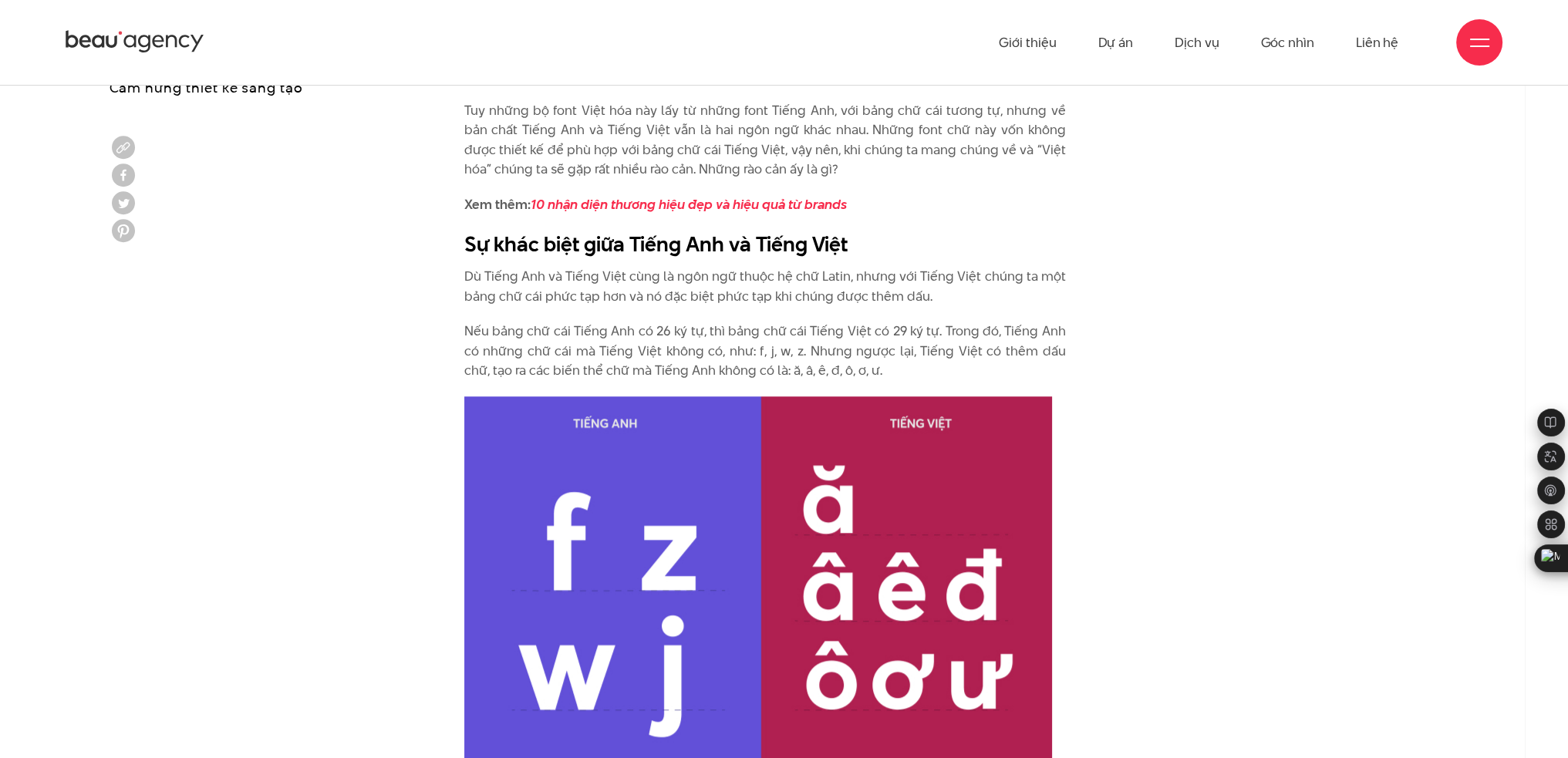scroll, scrollTop: 1619, scrollLeft: 0, axis: vertical 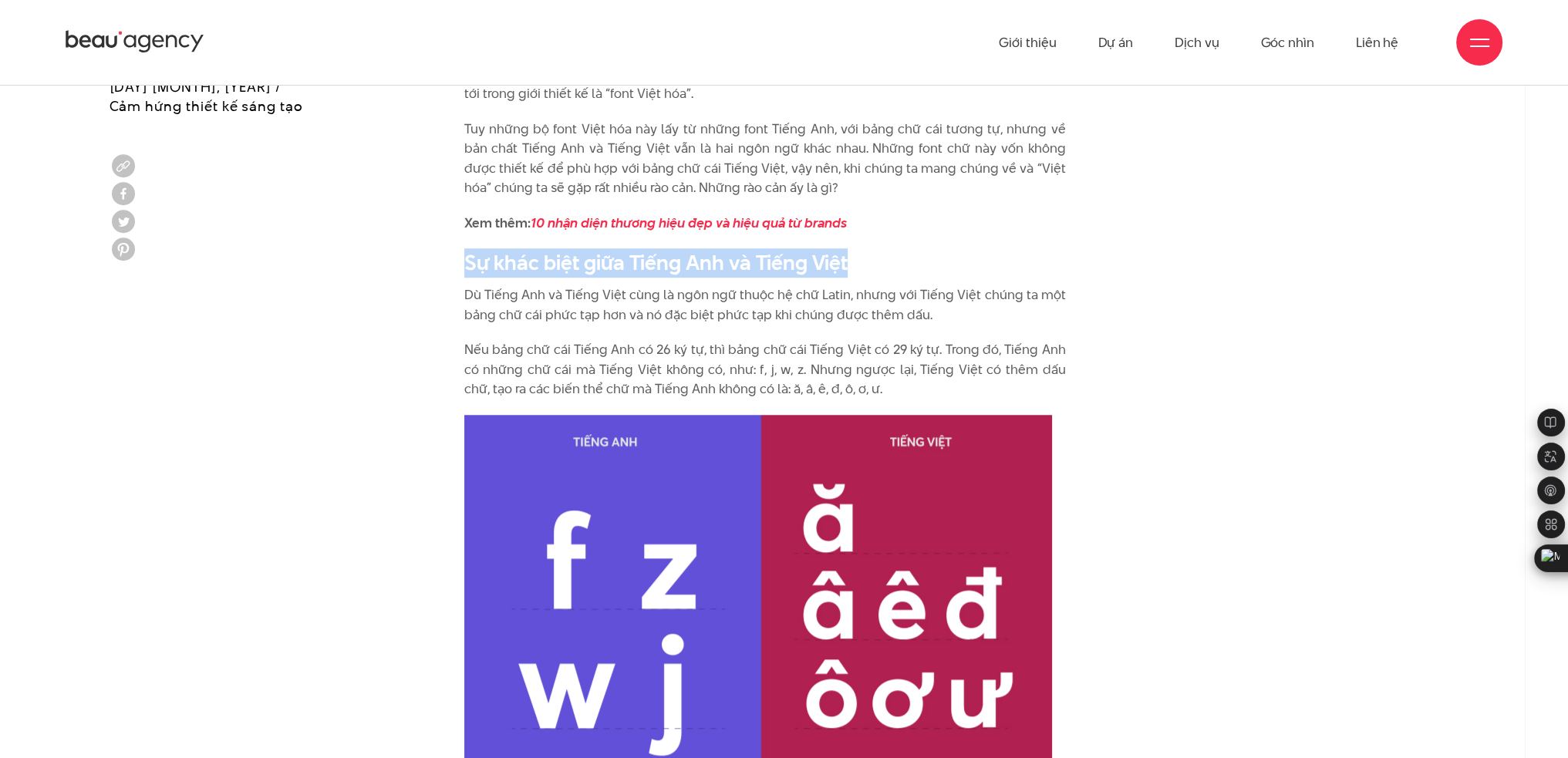 drag, startPoint x: 469, startPoint y: 259, endPoint x: 872, endPoint y: 273, distance: 403.2431 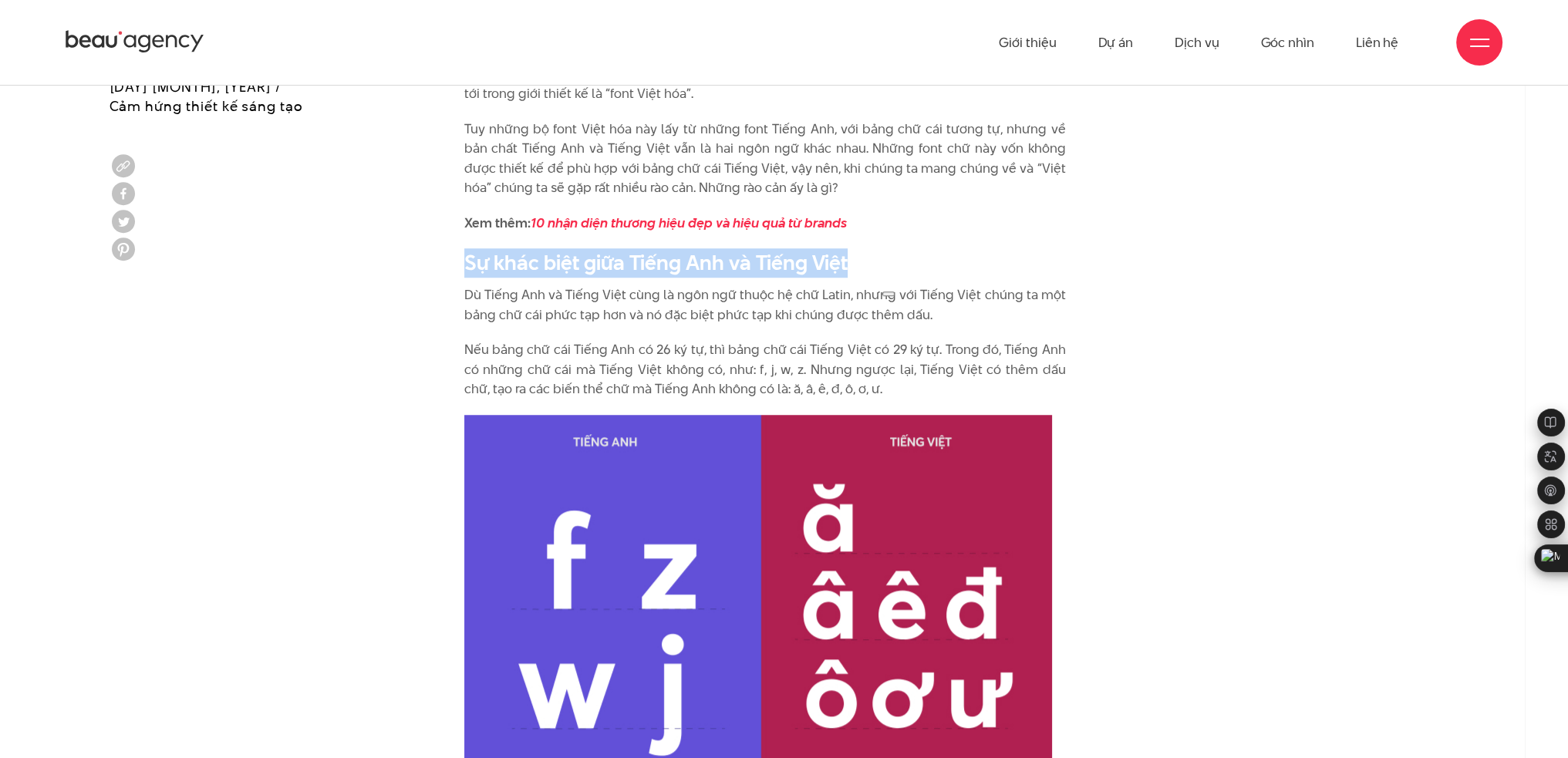 copy on "Sự khác biệt giữa Tiếng Anh và Tiếng Việt" 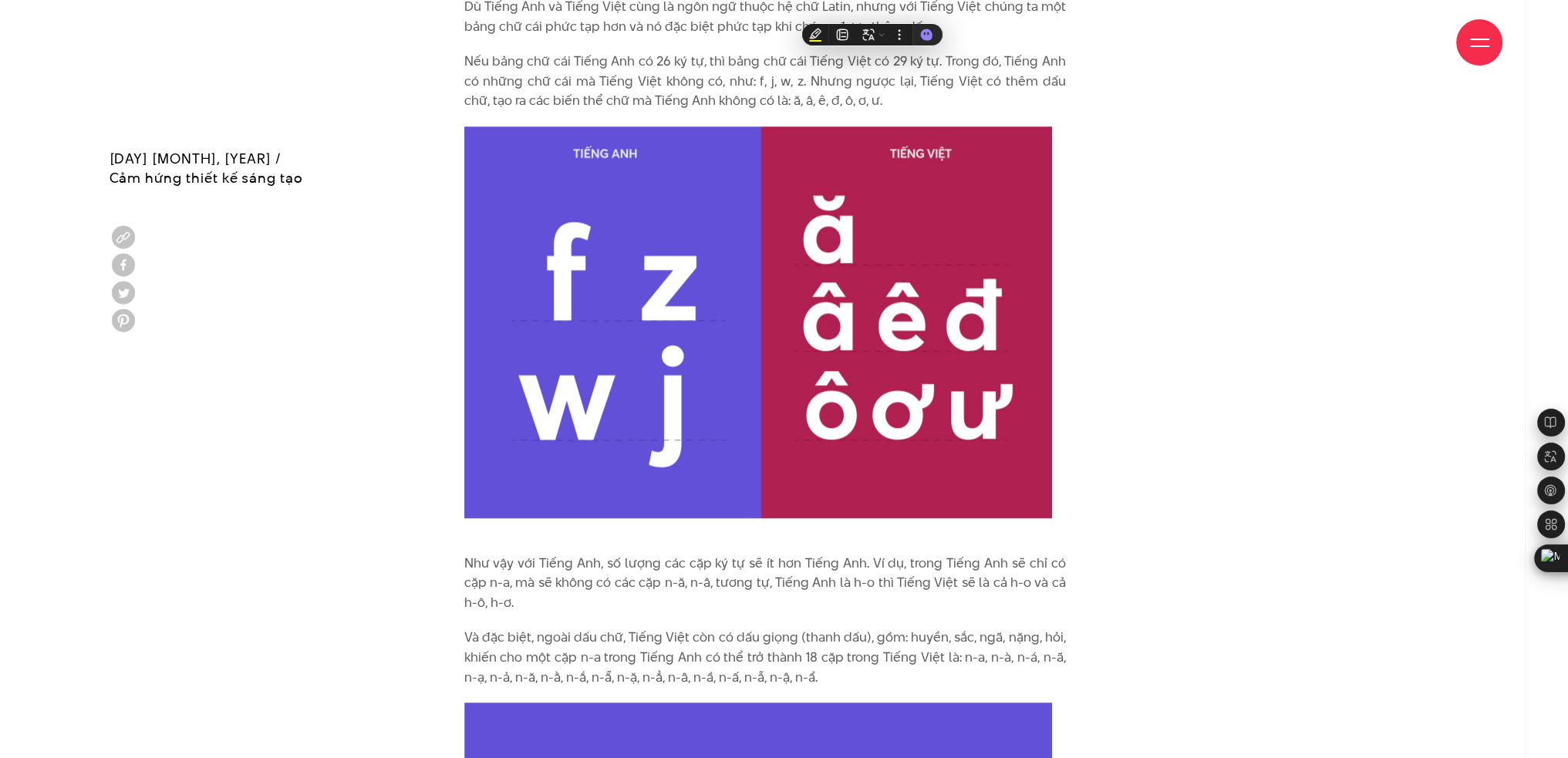 scroll, scrollTop: 1979, scrollLeft: 0, axis: vertical 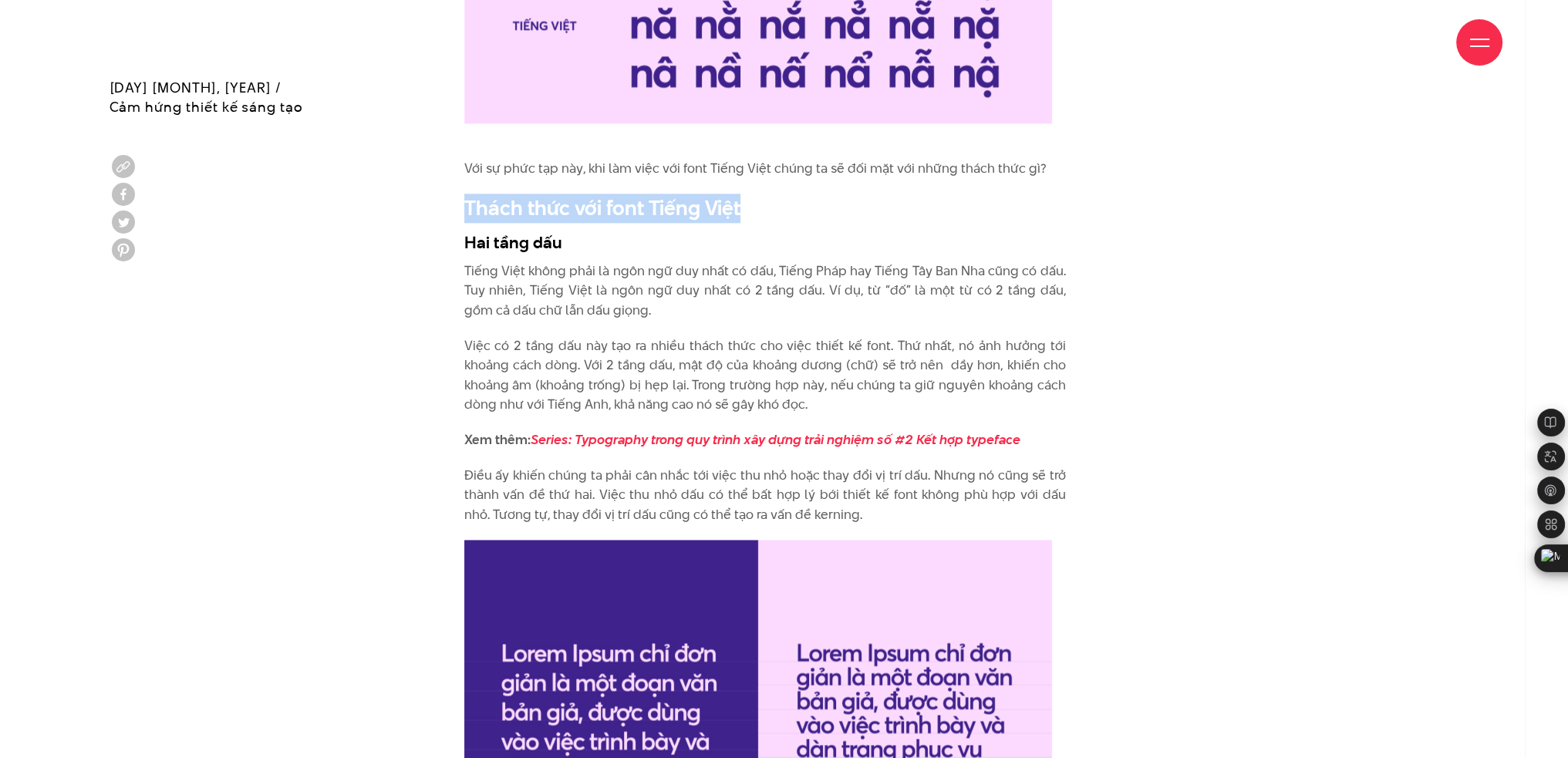 drag, startPoint x: 467, startPoint y: 204, endPoint x: 751, endPoint y: 217, distance: 284.29738 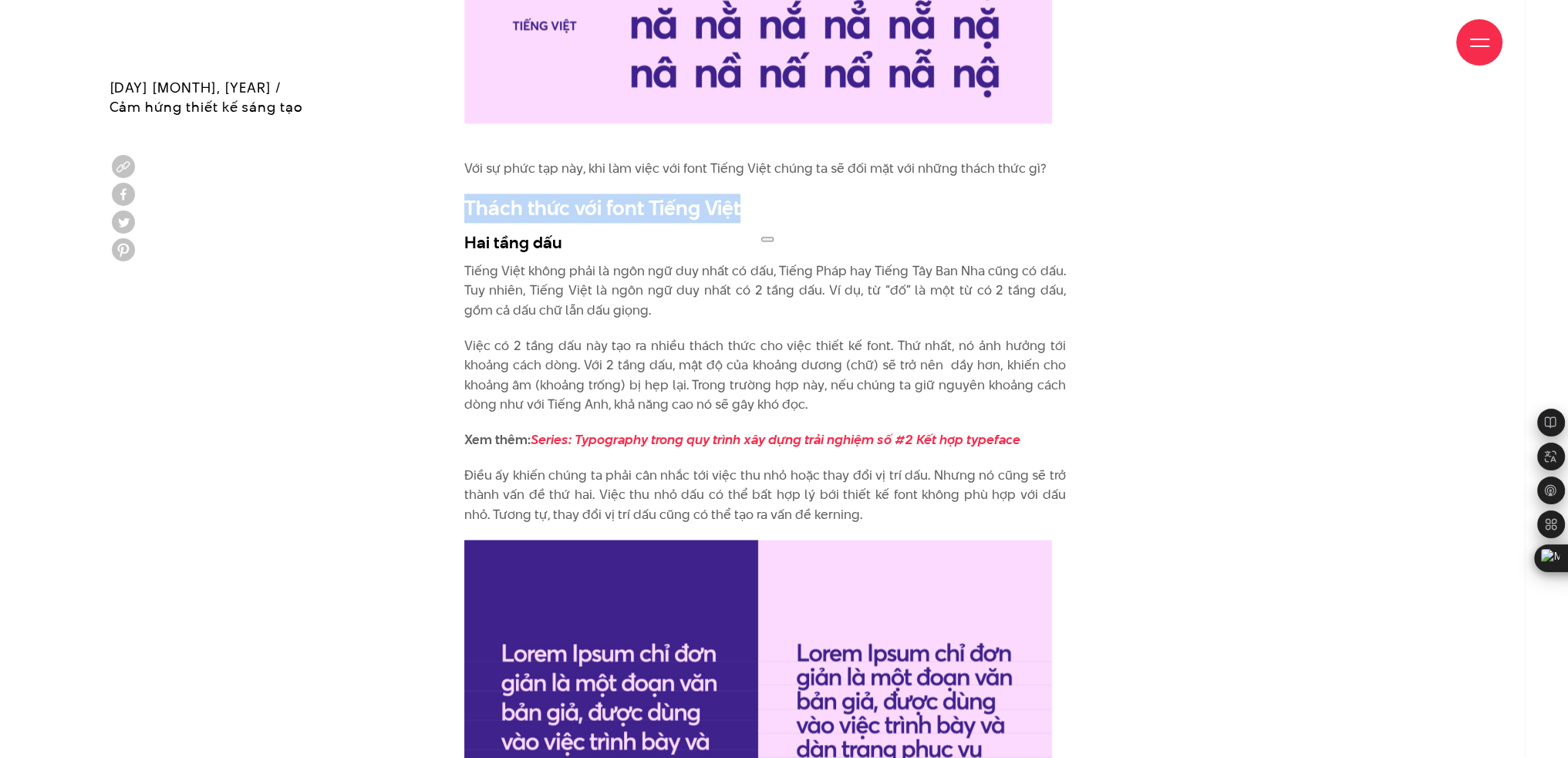 copy on "Thách thức với font Tiếng Việt" 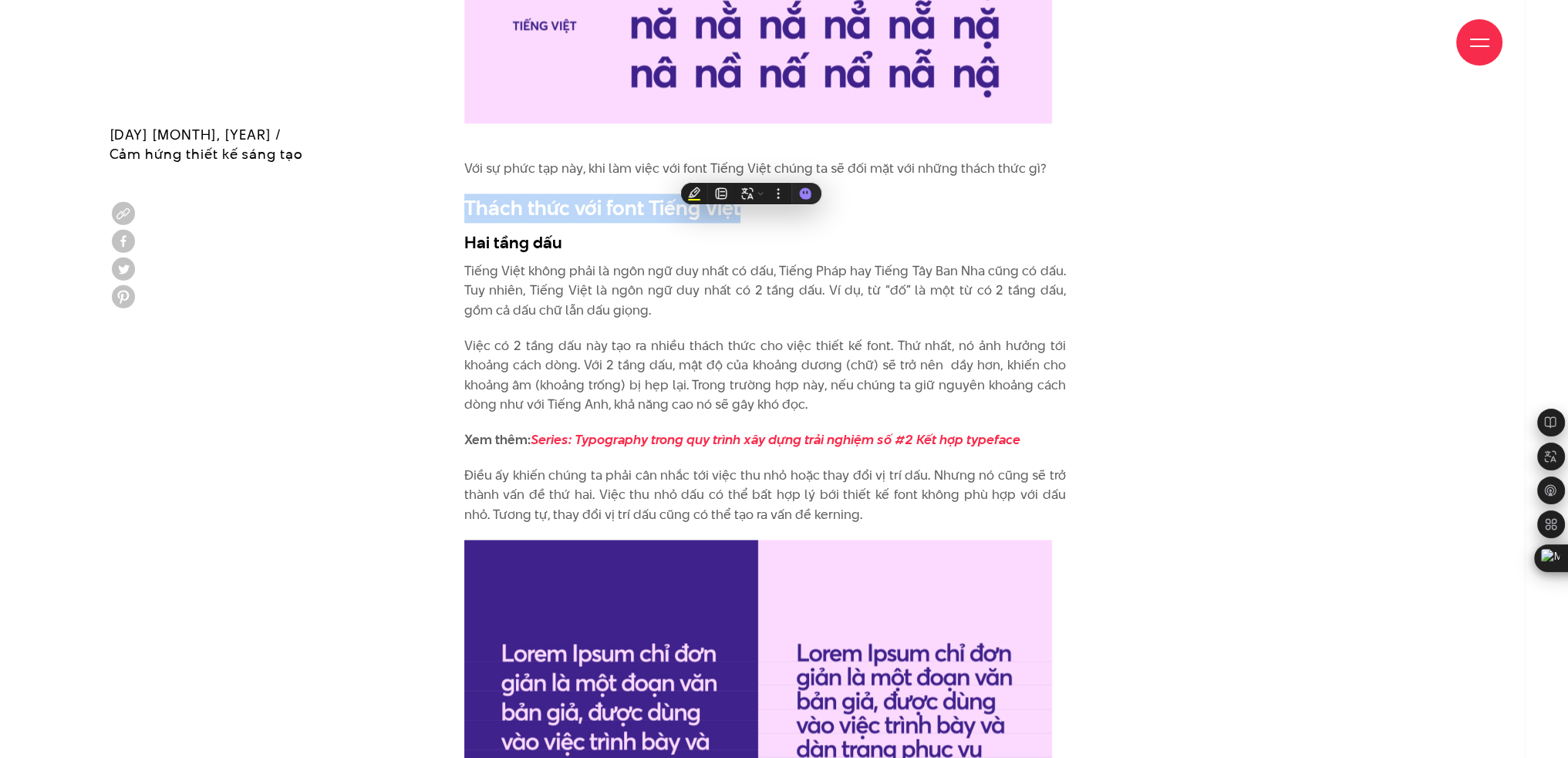 scroll, scrollTop: 3058, scrollLeft: 0, axis: vertical 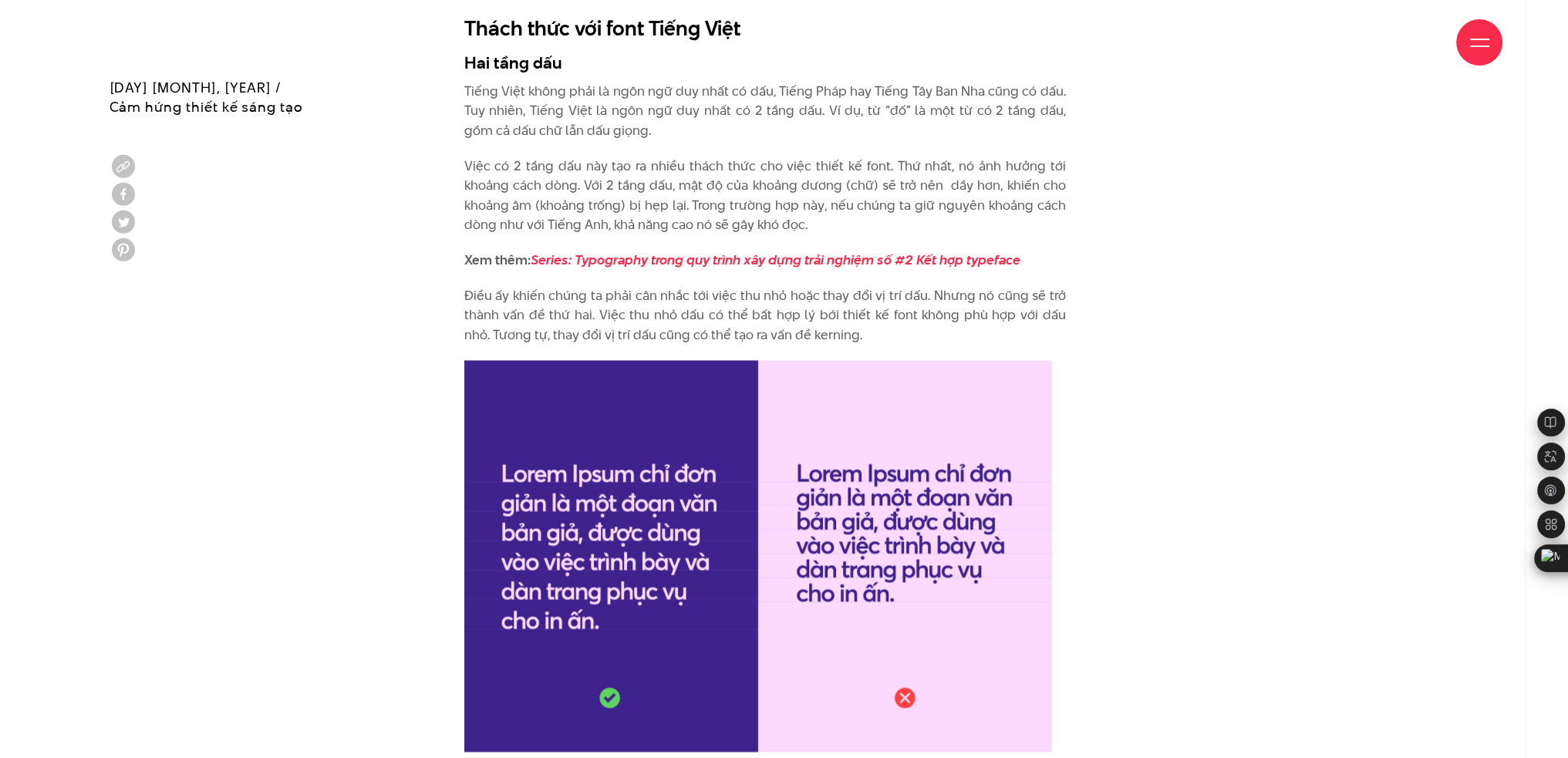 click on "Việc có 2 tầng dấu này tạo ra nhiều thách thức cho việc thiết kế font. Thứ nhất, nó ảnh hưởng tới khoảng cách dòng. Với 2 tầng dấu, mật độ của khoảng dương (chữ) sẽ trở nên  dầy hơn, khiến cho khoảng âm (khoảng trống) bị hẹp lại. Trong trường hợp này, nếu chúng ta giữ nguyên khoảng cách dòng như với Tiếng Anh, khả năng cao nó sẽ gây khó đọc." at bounding box center (765, 196) 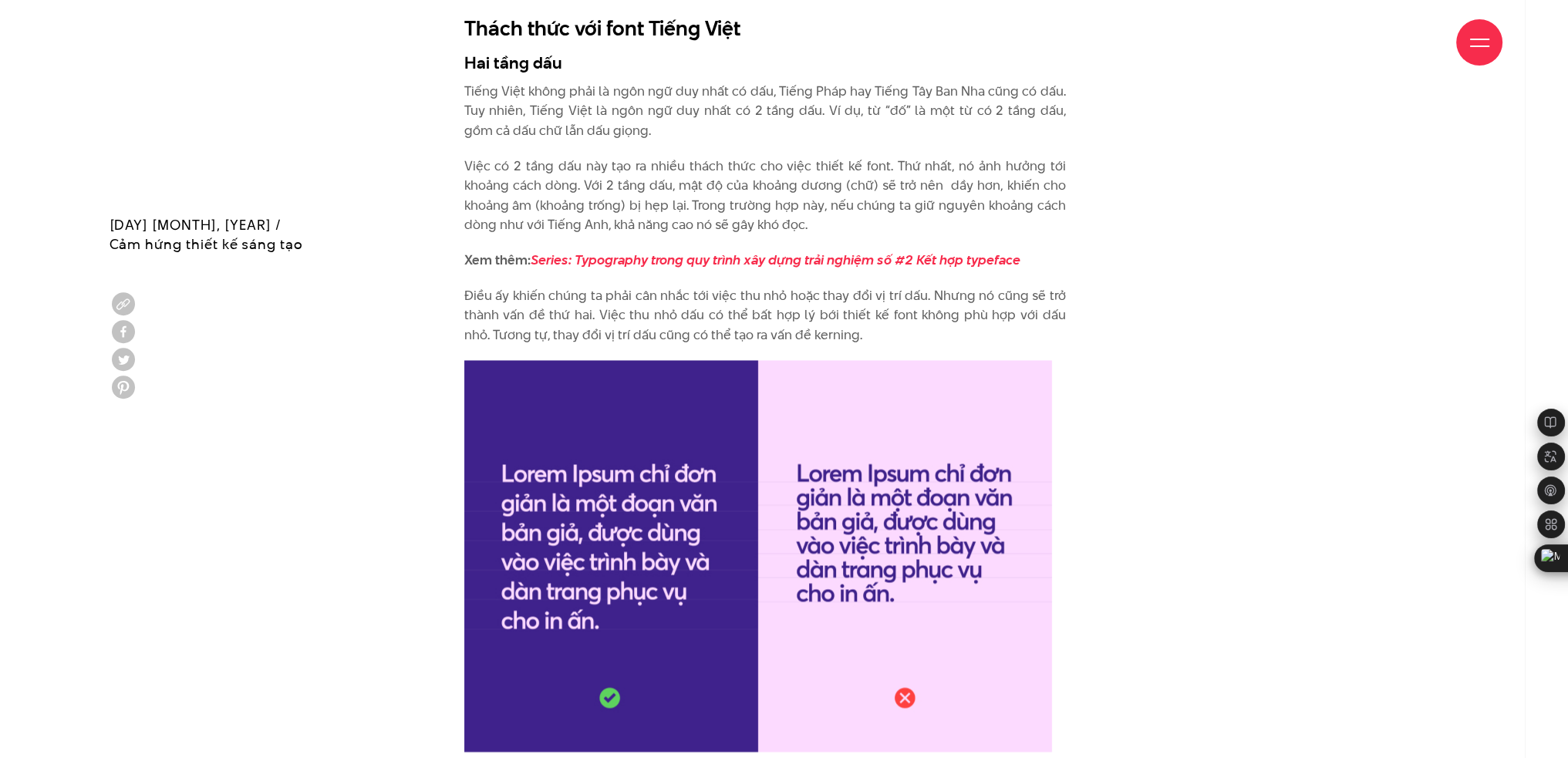 scroll, scrollTop: 3239, scrollLeft: 0, axis: vertical 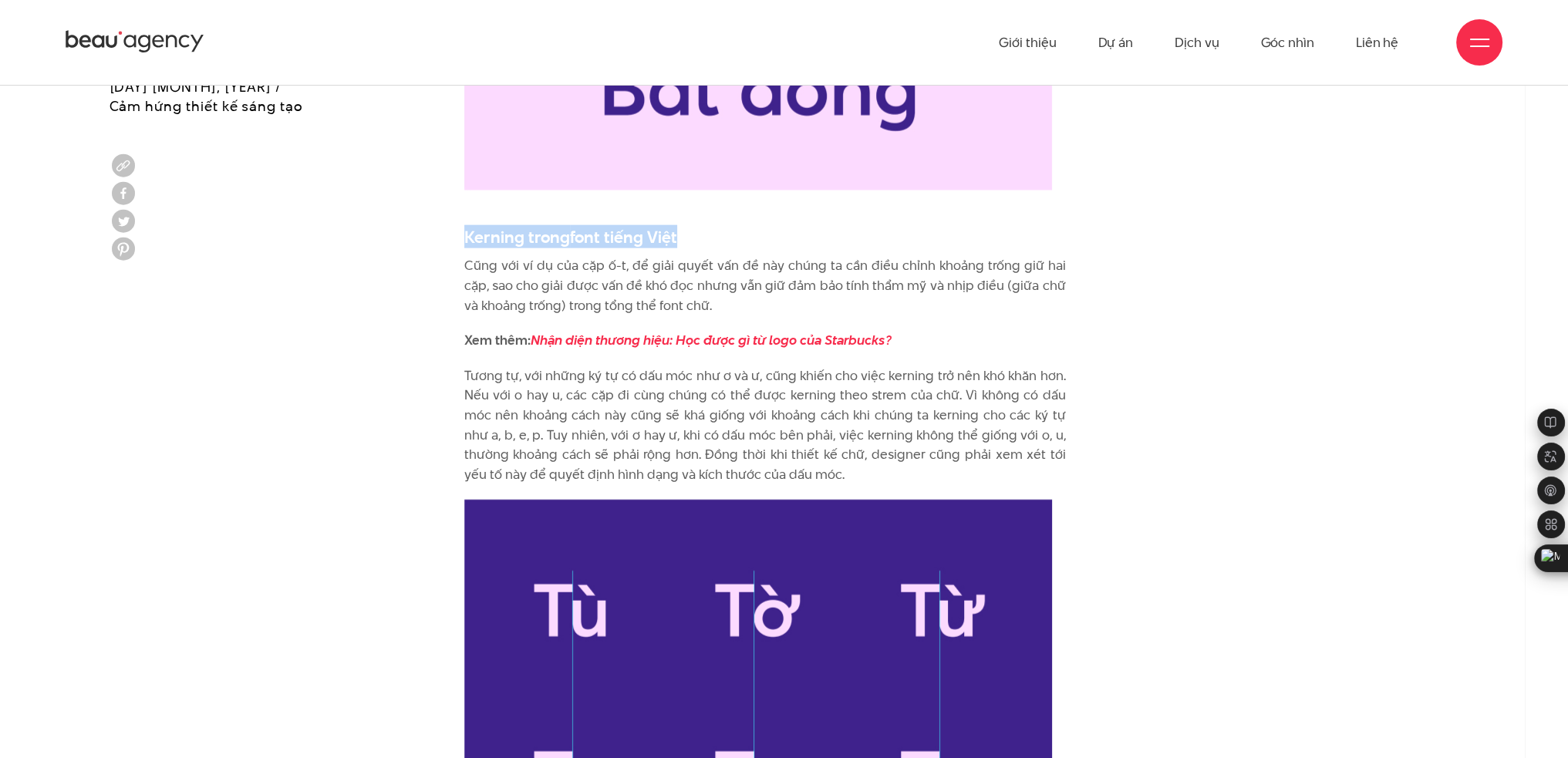 drag, startPoint x: 464, startPoint y: 235, endPoint x: 683, endPoint y: 240, distance: 219.0571 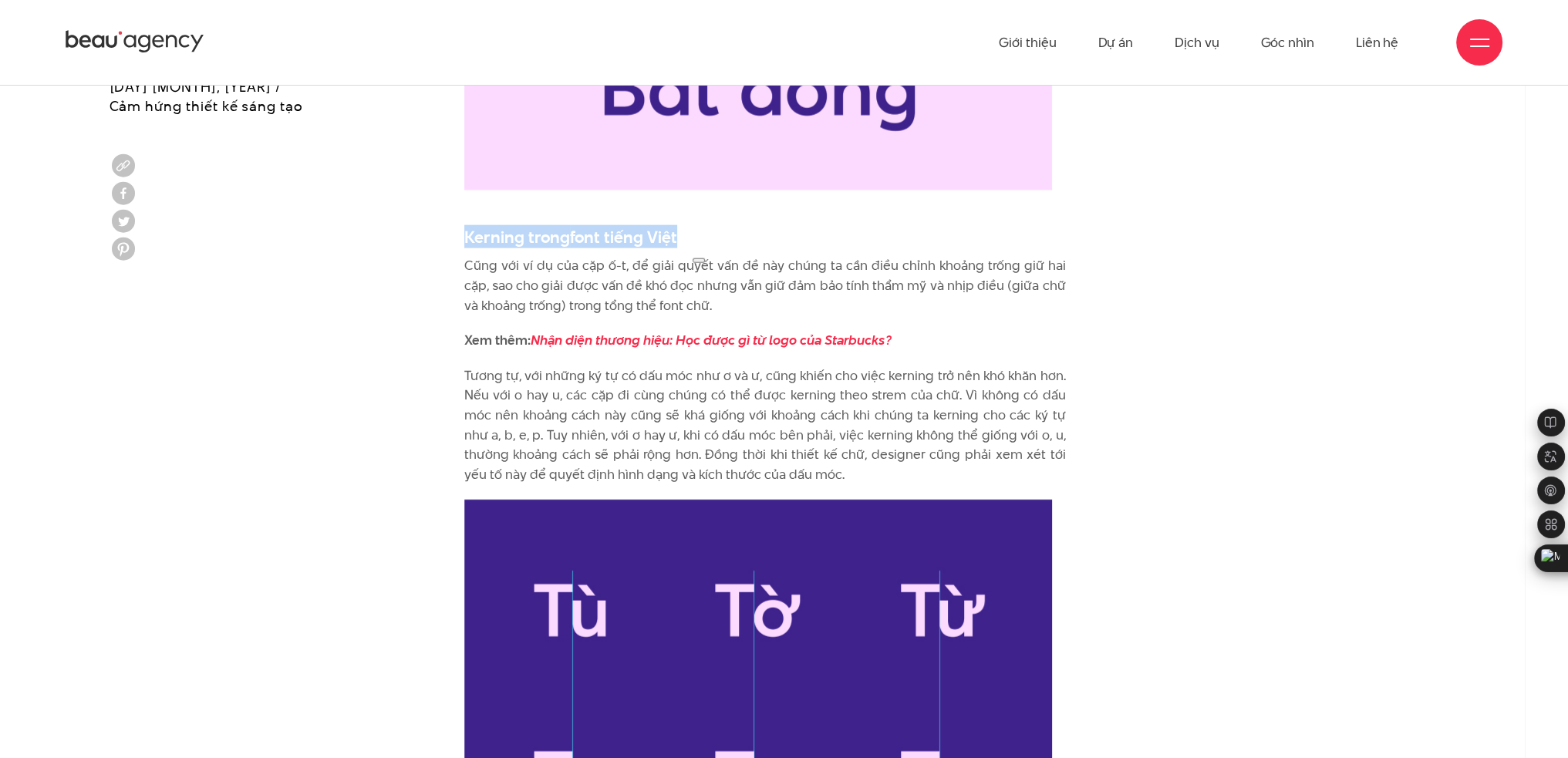 copy on "Kerning trong  font tiếng Việt" 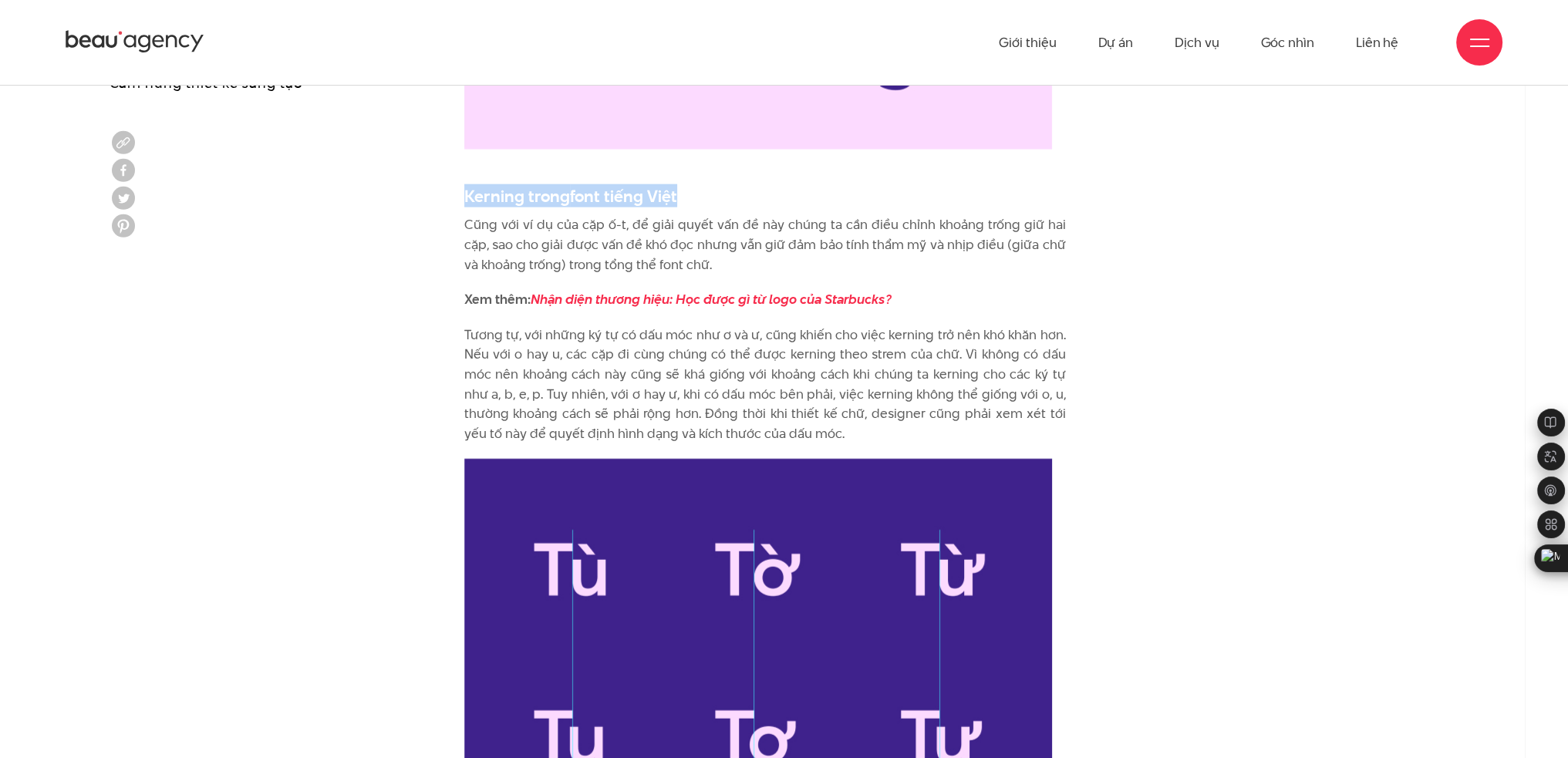 scroll, scrollTop: 4858, scrollLeft: 0, axis: vertical 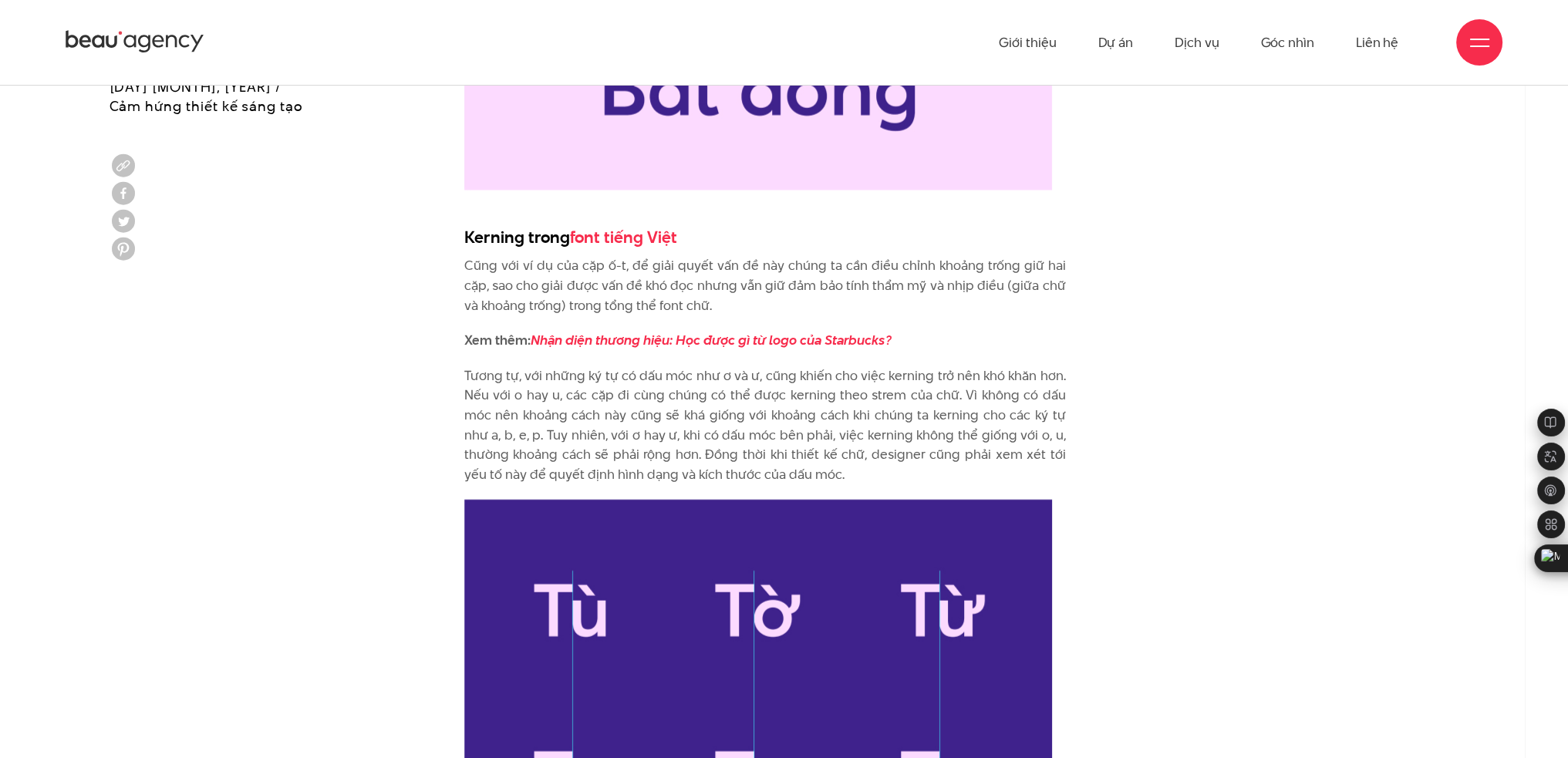 click on "Tương tự, với những ký tự có dấu móc như ơ và ư, cũng khiến cho việc kerning trở nên khó khăn hơn. Nếu với o hay u, các cặp đi cùng chúng có thể được kerning theo strem của chữ. Vì không có dấu móc nên khoảng cách này cũng sẽ khá giống với khoảng cách khi chúng ta kerning cho các ký tự như a, b, e, p. Tuy nhiên, với ơ hay ư, khi có dấu móc bên phải, việc kerning không thể giống với o, u, thường khoảng cách sẽ phải rộng hơn. Đồng thời khi thiết kế chữ, designer cũng phải xem xét tới yếu tố này để quyết định hình dạng và kích thước của dấu móc." at bounding box center (765, 426) 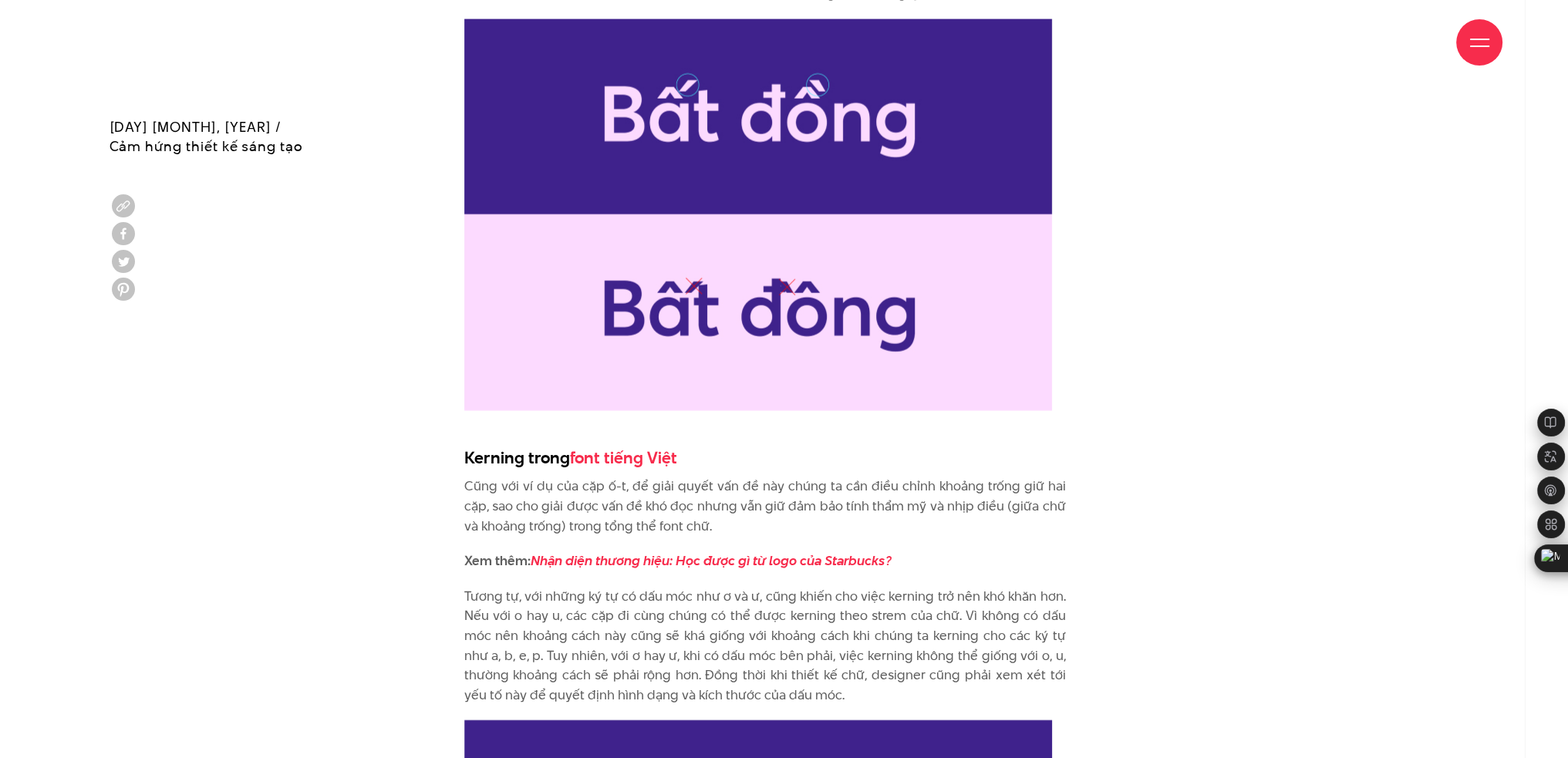 scroll, scrollTop: 4678, scrollLeft: 0, axis: vertical 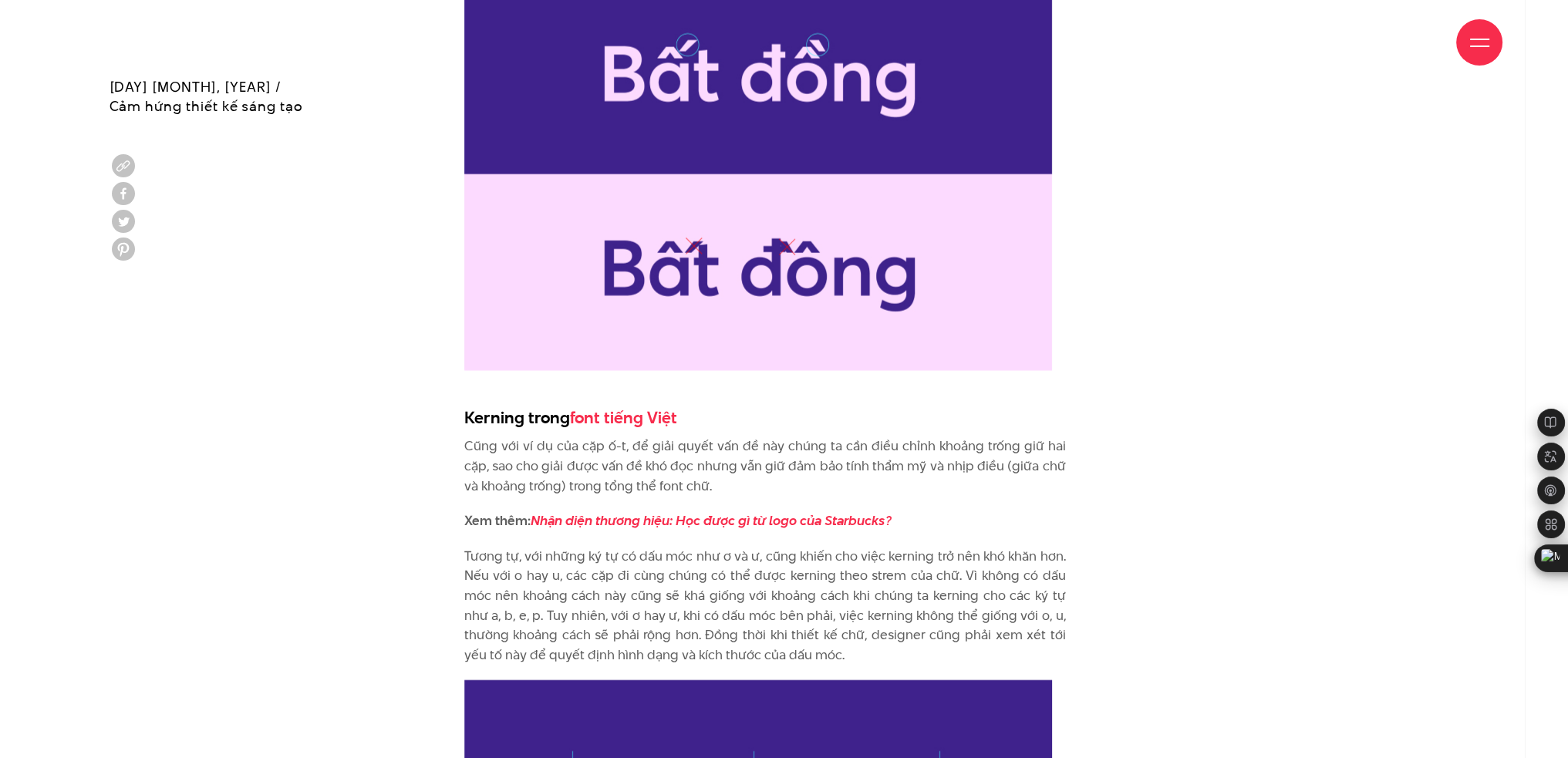 click on "Kerning trong  font tiếng Việt" at bounding box center (765, 417) 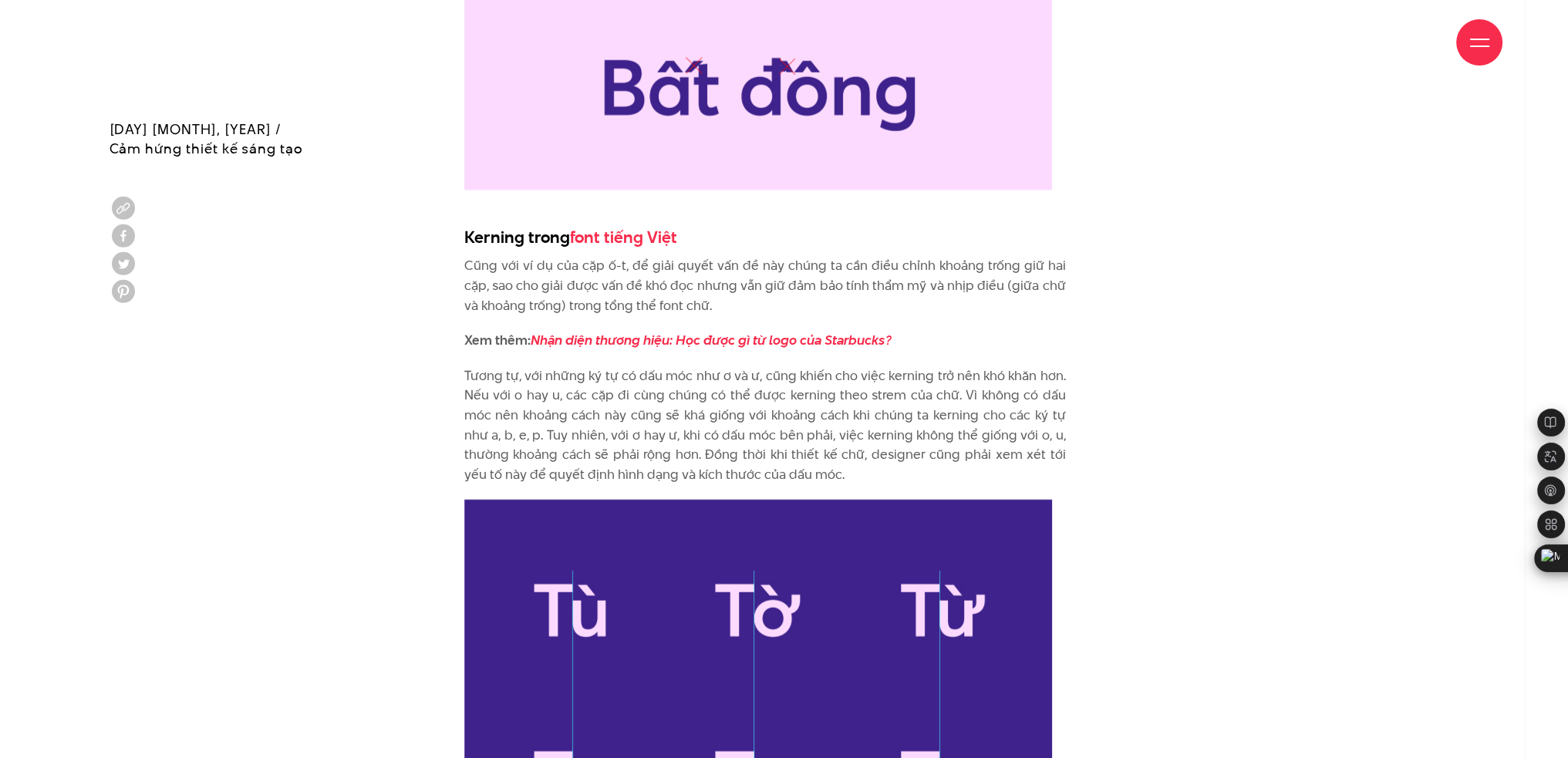 scroll, scrollTop: 5038, scrollLeft: 0, axis: vertical 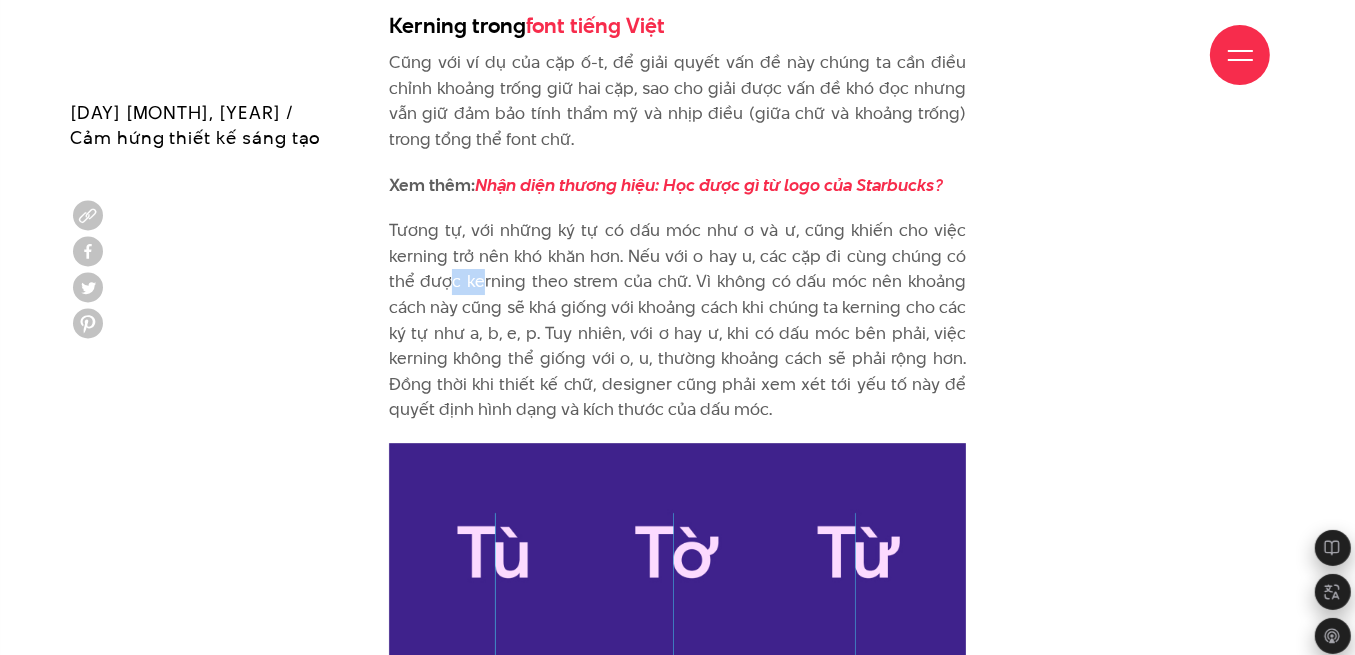drag, startPoint x: 454, startPoint y: 254, endPoint x: 513, endPoint y: 252, distance: 59.03389 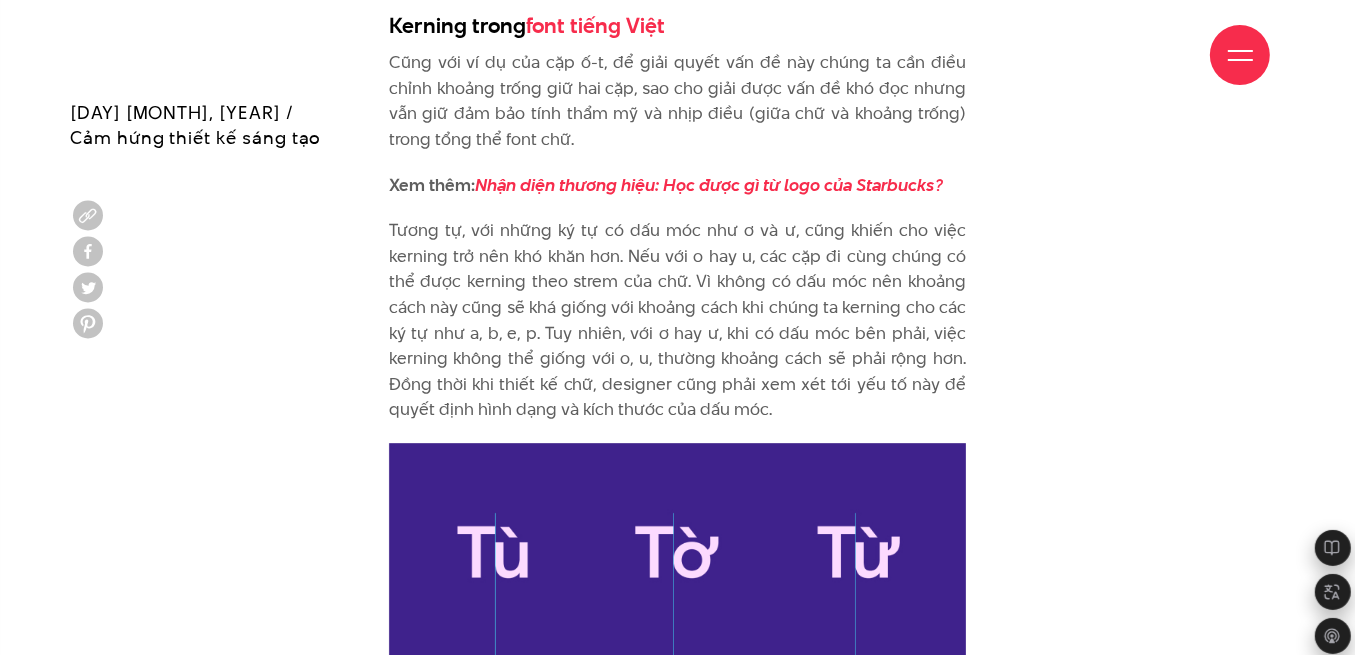 click on "Tương tự, với những ký tự có dấu móc như ơ và ư, cũng khiến cho việc kerning trở nên khó khăn hơn. Nếu với o hay u, các cặp đi cùng chúng có thể được kerning theo strem của chữ. Vì không có dấu móc nên khoảng cách này cũng sẽ khá giống với khoảng cách khi chúng ta kerning cho các ký tự như a, b, e, p. Tuy nhiên, với ơ hay ư, khi có dấu móc bên phải, việc kerning không thể giống với o, u, thường khoảng cách sẽ phải rộng hơn. Đồng thời khi thiết kế chữ, designer cũng phải xem xét tới yếu tố này để quyết định hình dạng và kích thước của dấu móc." at bounding box center [678, 320] 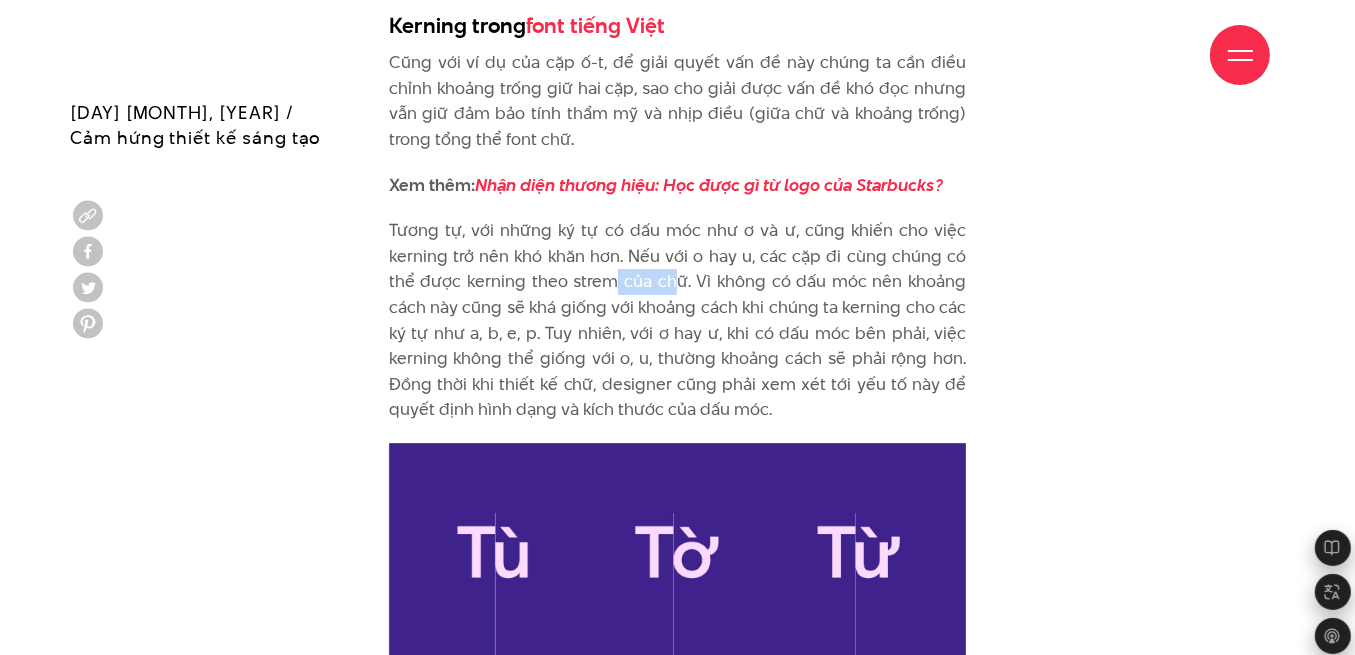 drag, startPoint x: 618, startPoint y: 254, endPoint x: 685, endPoint y: 259, distance: 67.18631 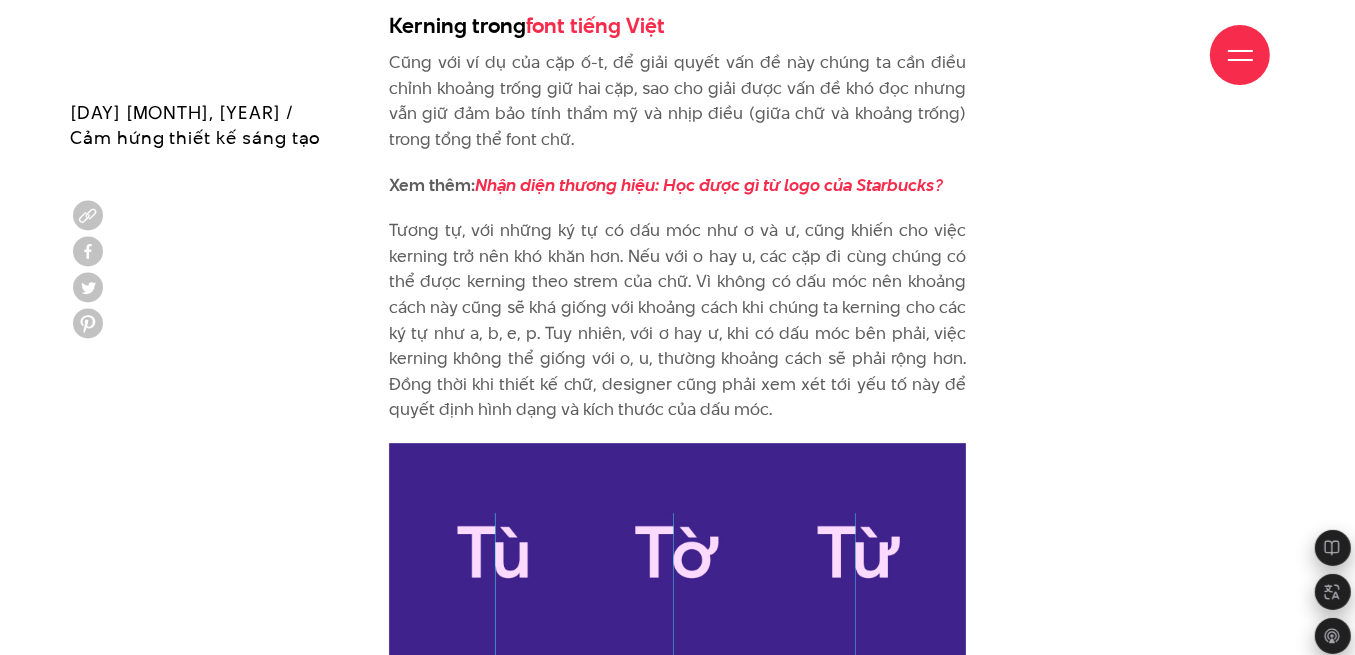 click on "Tương tự, với những ký tự có dấu móc như ơ và ư, cũng khiến cho việc kerning trở nên khó khăn hơn. Nếu với o hay u, các cặp đi cùng chúng có thể được kerning theo strem của chữ. Vì không có dấu móc nên khoảng cách này cũng sẽ khá giống với khoảng cách khi chúng ta kerning cho các ký tự như a, b, e, p. Tuy nhiên, với ơ hay ư, khi có dấu móc bên phải, việc kerning không thể giống với o, u, thường khoảng cách sẽ phải rộng hơn. Đồng thời khi thiết kế chữ, designer cũng phải xem xét tới yếu tố này để quyết định hình dạng và kích thước của dấu móc." at bounding box center [678, 320] 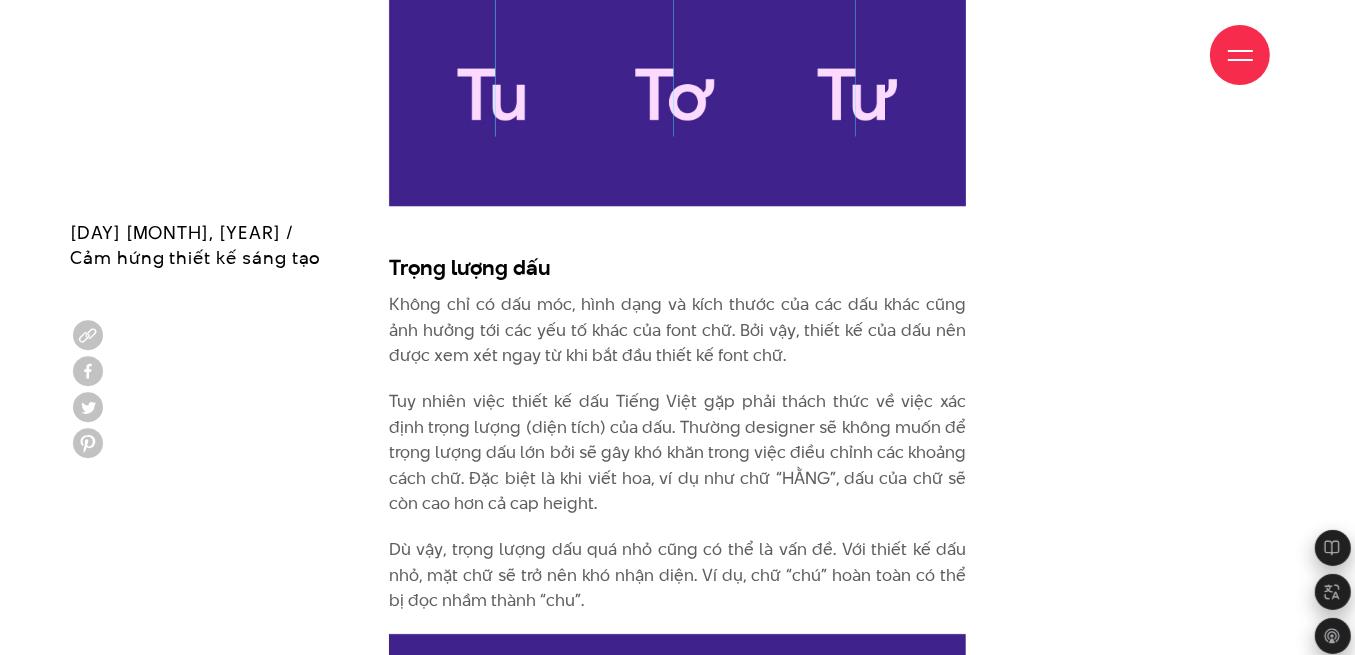 scroll, scrollTop: 7000, scrollLeft: 0, axis: vertical 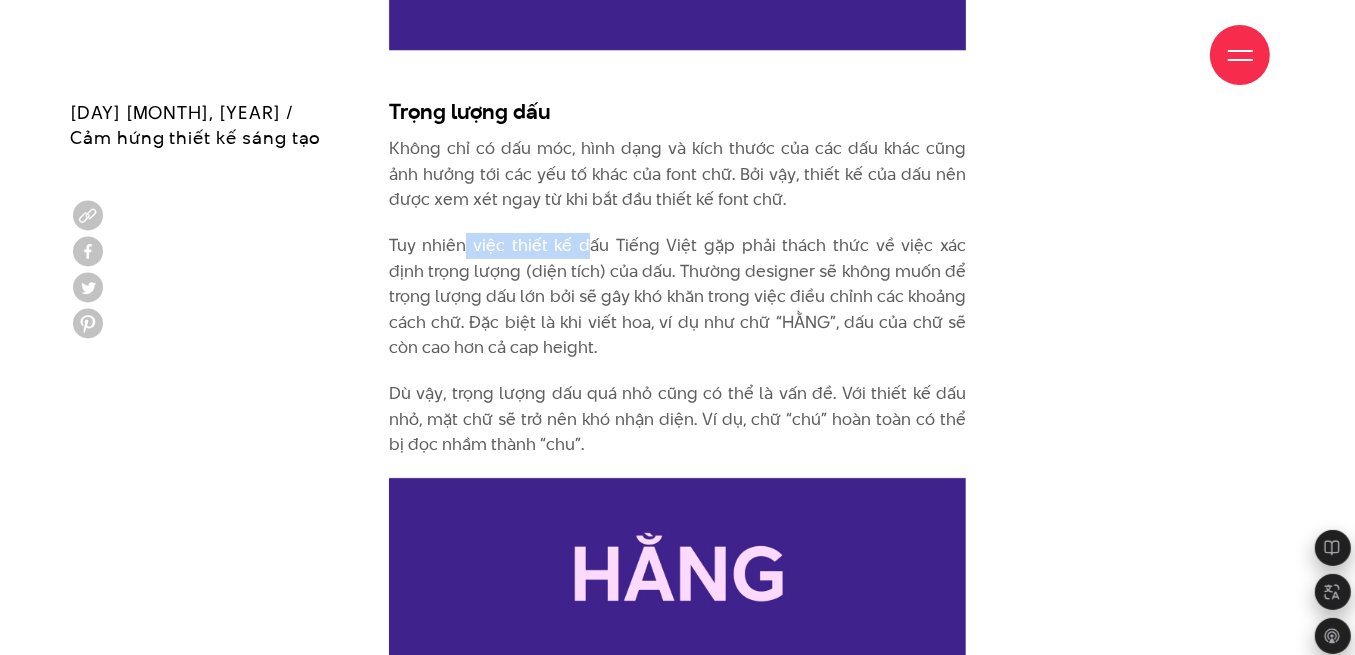 drag, startPoint x: 461, startPoint y: 223, endPoint x: 603, endPoint y: 228, distance: 142.088 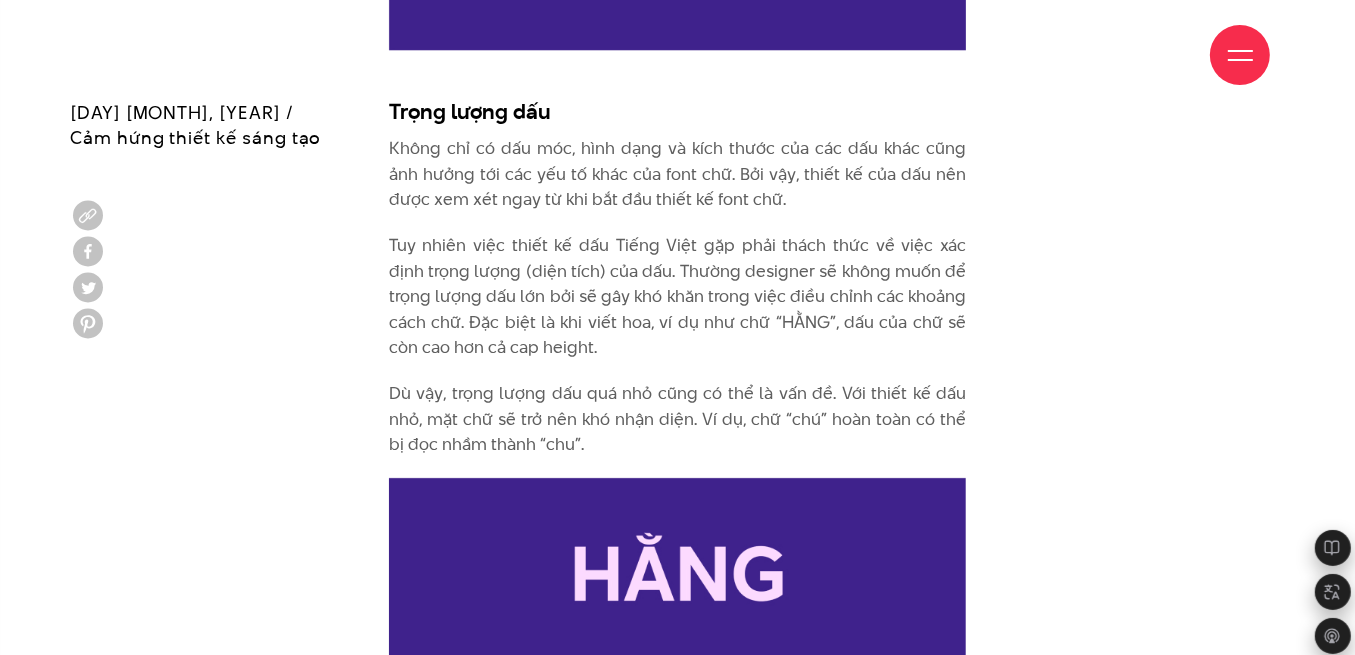 click on "Tuy nhiên việc thiết kế dấu Tiếng Việt gặp phải thách thức về việc xác định trọng lượng (diện tích) của dấu. Thường designer sẽ không muốn để trọng lượng dấu lớn bởi sẽ gây khó khăn trong việc điều chỉnh các khoảng cách chữ. Đặc biệt là khi viết hoa, ví dụ như chữ “HẰNG”, dấu của chữ sẽ còn cao hơn cả cap height." at bounding box center [678, 297] 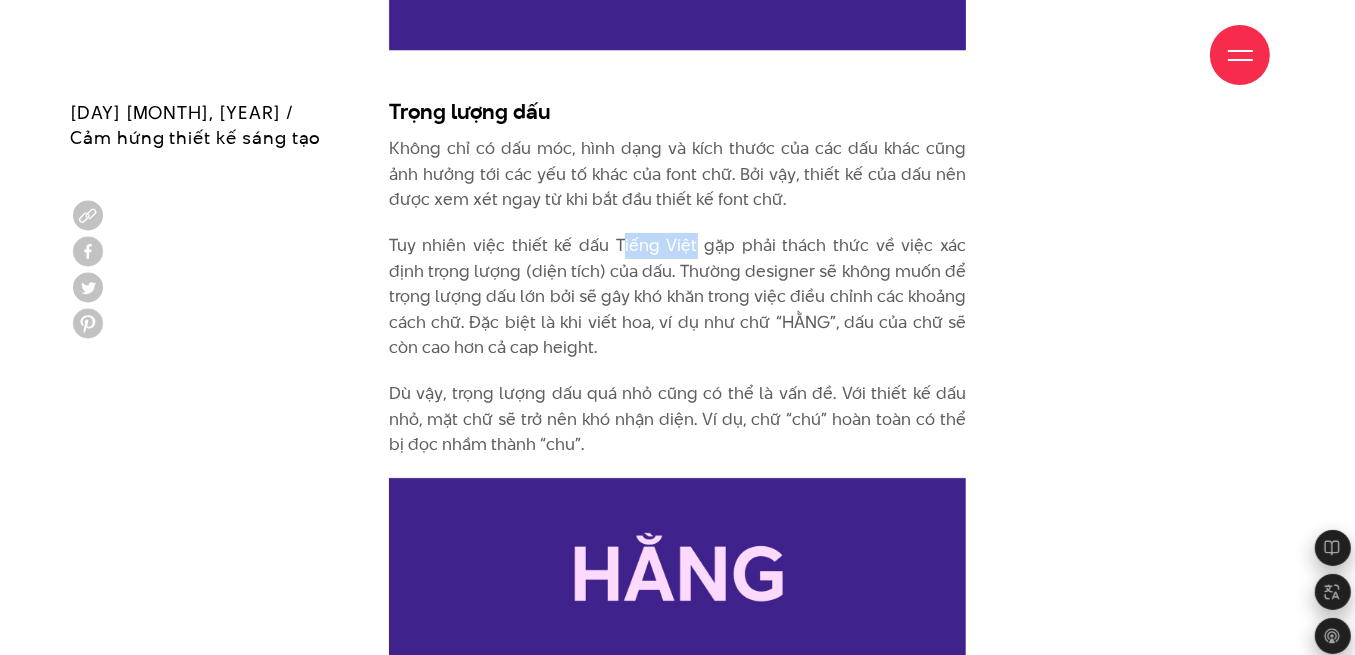 drag, startPoint x: 605, startPoint y: 216, endPoint x: 711, endPoint y: 214, distance: 106.01887 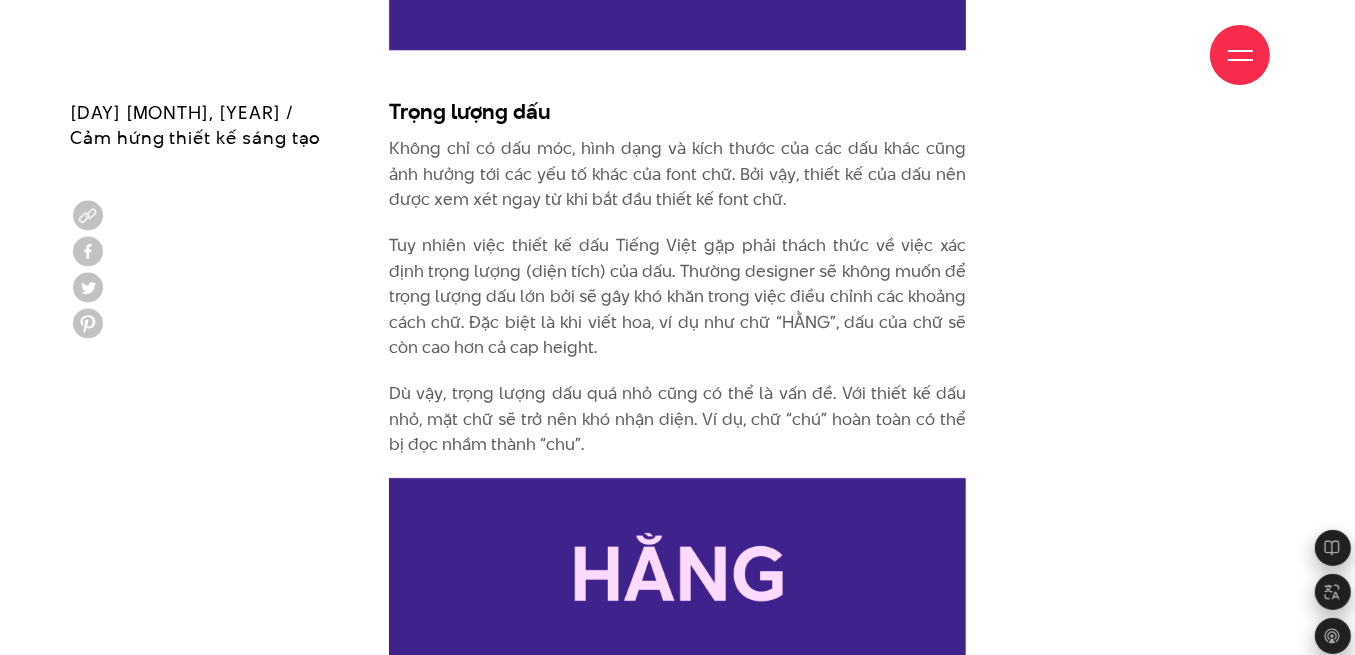 click on "Tuy nhiên việc thiết kế dấu Tiếng Việt gặp phải thách thức về việc xác định trọng lượng (diện tích) của dấu. Thường designer sẽ không muốn để trọng lượng dấu lớn bởi sẽ gây khó khăn trong việc điều chỉnh các khoảng cách chữ. Đặc biệt là khi viết hoa, ví dụ như chữ “HẰNG”, dấu của chữ sẽ còn cao hơn cả cap height." at bounding box center [678, 297] 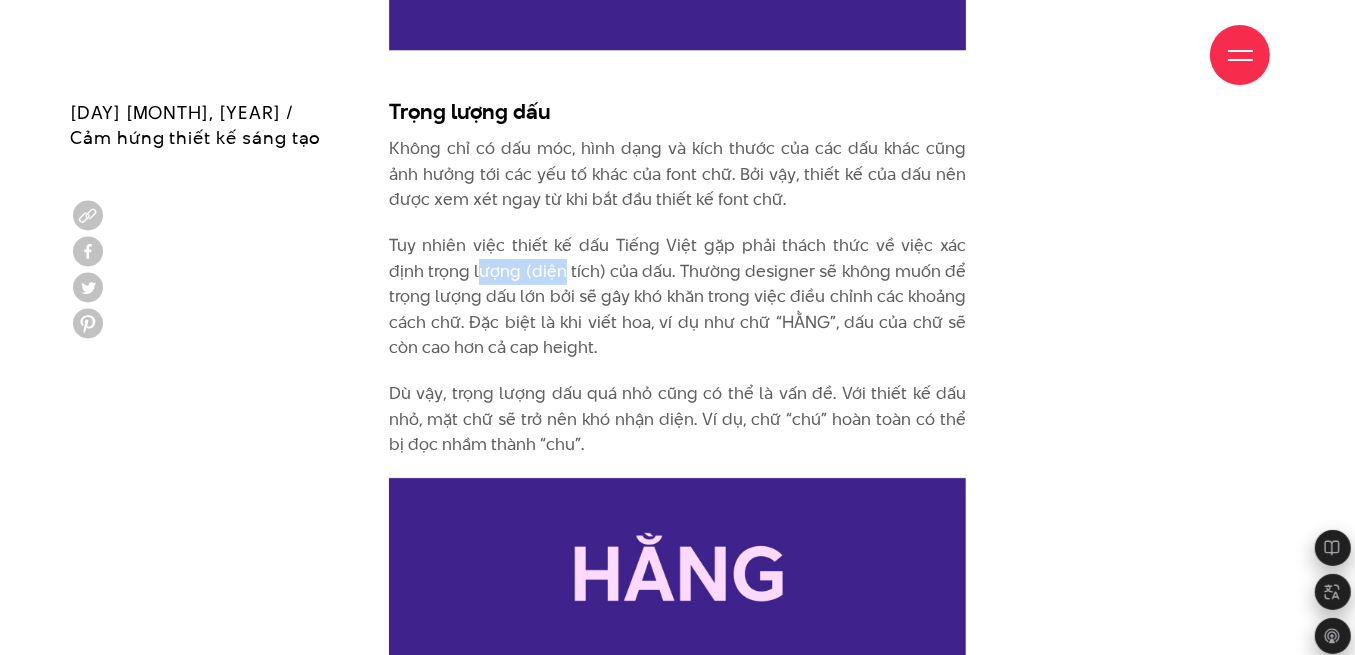 drag, startPoint x: 444, startPoint y: 242, endPoint x: 534, endPoint y: 242, distance: 90 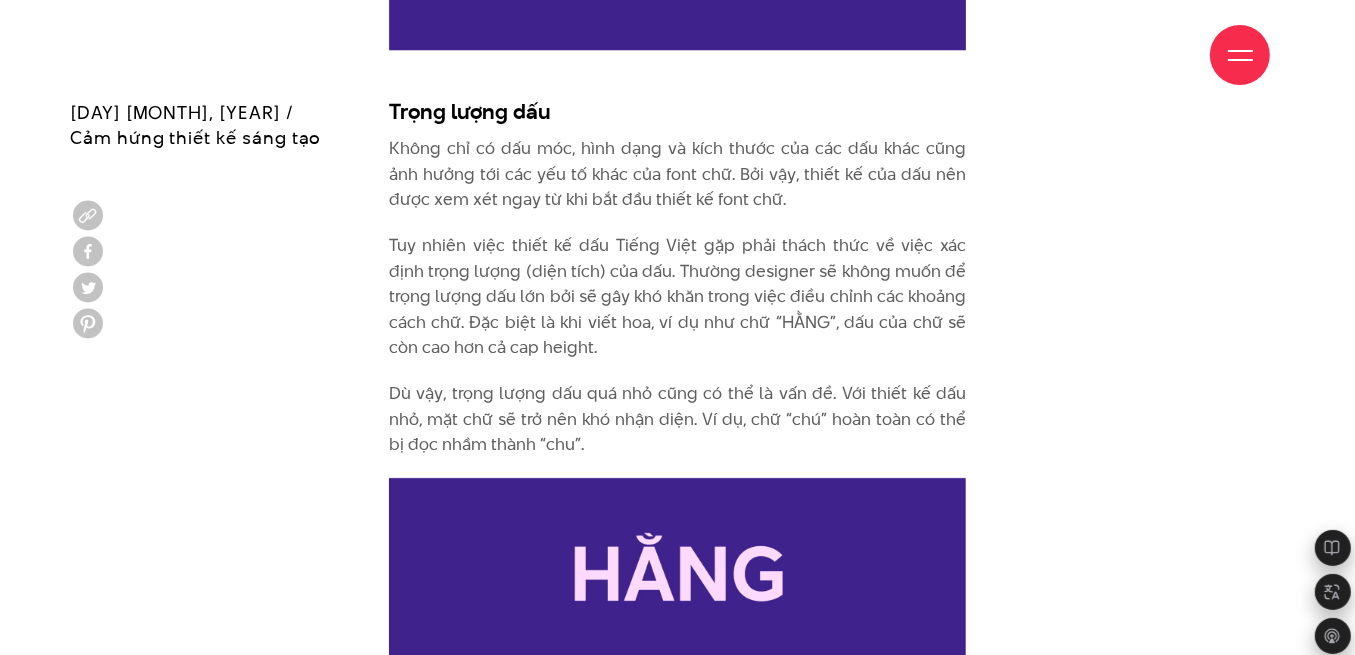 click on "Tuy nhiên việc thiết kế dấu Tiếng Việt gặp phải thách thức về việc xác định trọng lượng (diện tích) của dấu. Thường designer sẽ không muốn để trọng lượng dấu lớn bởi sẽ gây khó khăn trong việc điều chỉnh các khoảng cách chữ. Đặc biệt là khi viết hoa, ví dụ như chữ “HẰNG”, dấu của chữ sẽ còn cao hơn cả cap height." at bounding box center [678, 297] 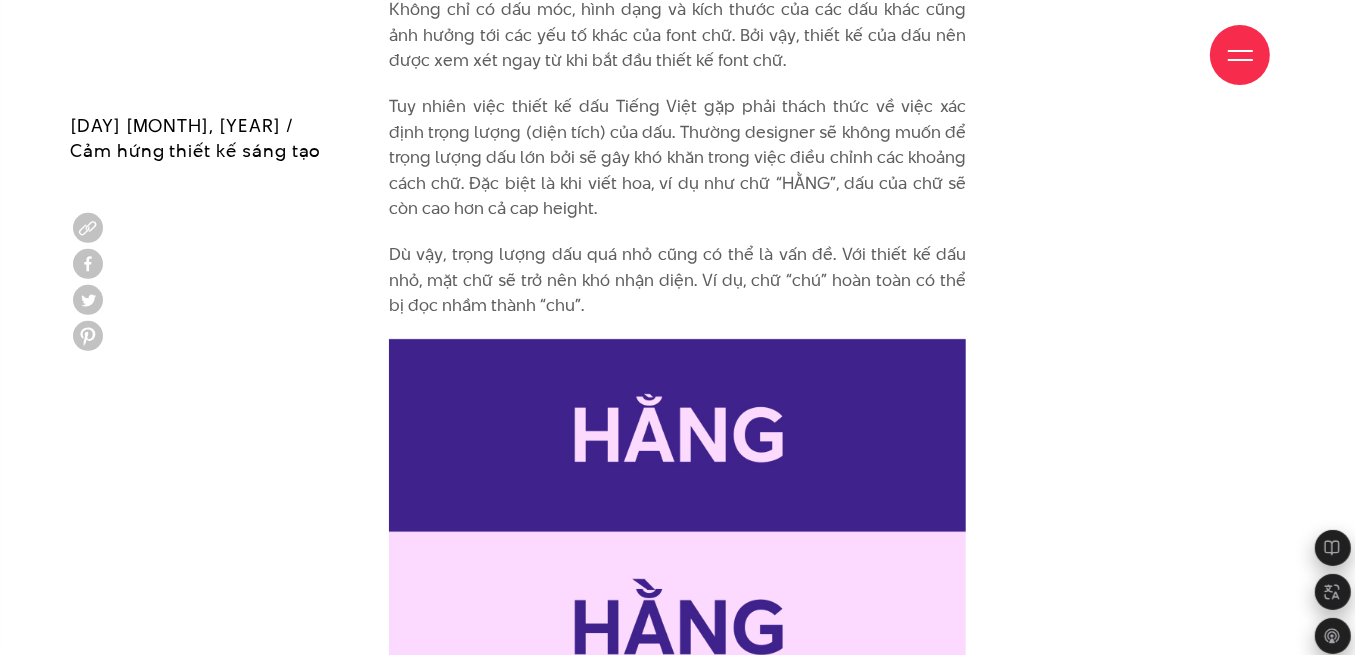 scroll, scrollTop: 7155, scrollLeft: 0, axis: vertical 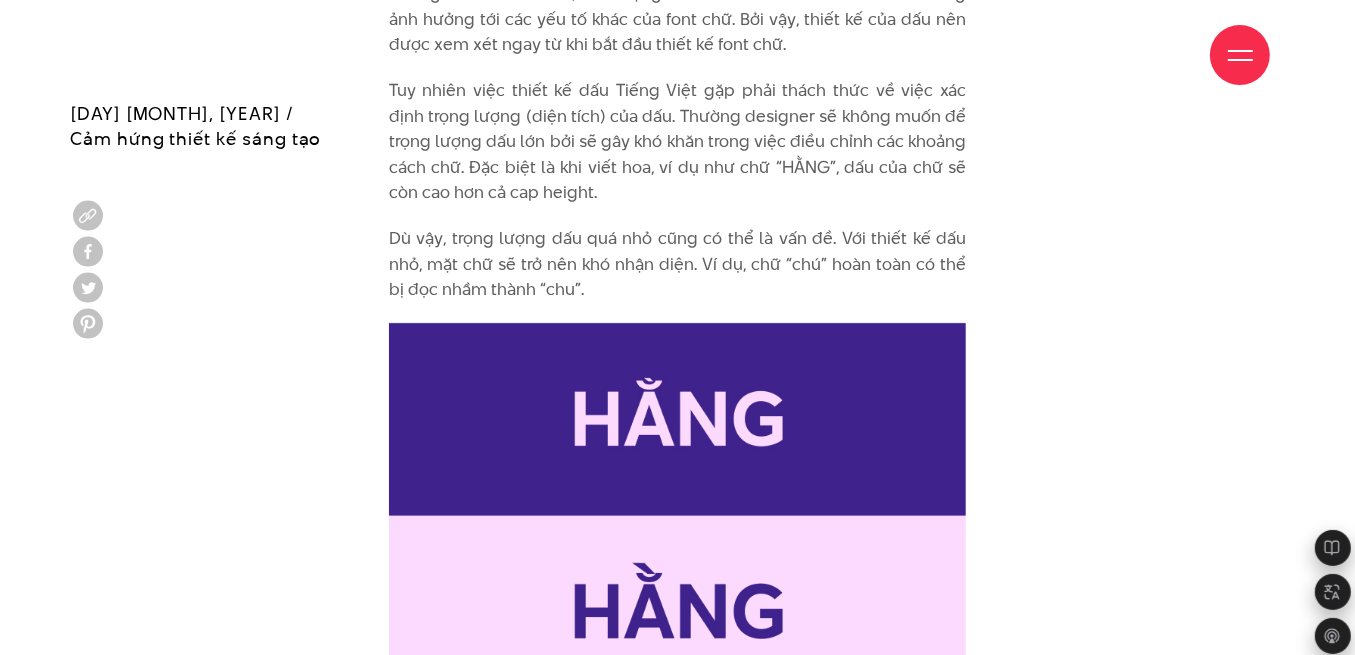 click on "Tuy nhiên việc thiết kế dấu Tiếng Việt gặp phải thách thức về việc xác định trọng lượng (diện tích) của dấu. Thường designer sẽ không muốn để trọng lượng dấu lớn bởi sẽ gây khó khăn trong việc điều chỉnh các khoảng cách chữ. Đặc biệt là khi viết hoa, ví dụ như chữ “HẰNG”, dấu của chữ sẽ còn cao hơn cả cap height." at bounding box center [678, 142] 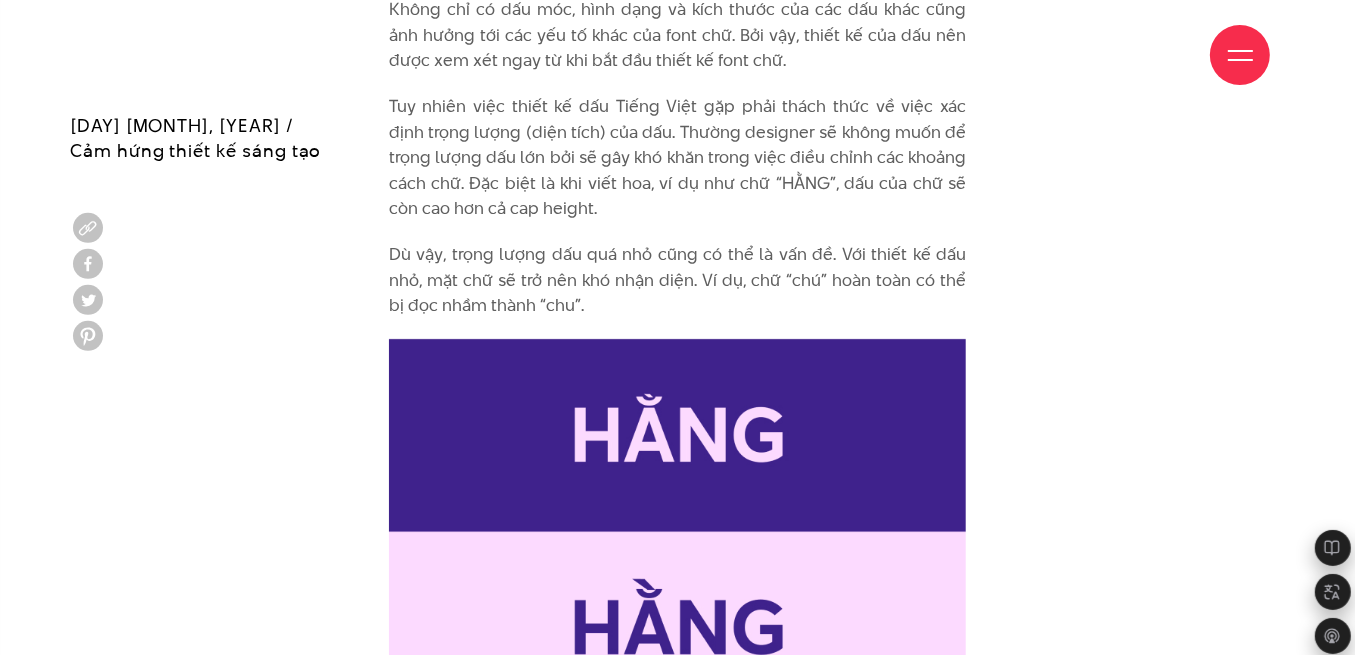 scroll, scrollTop: 7155, scrollLeft: 0, axis: vertical 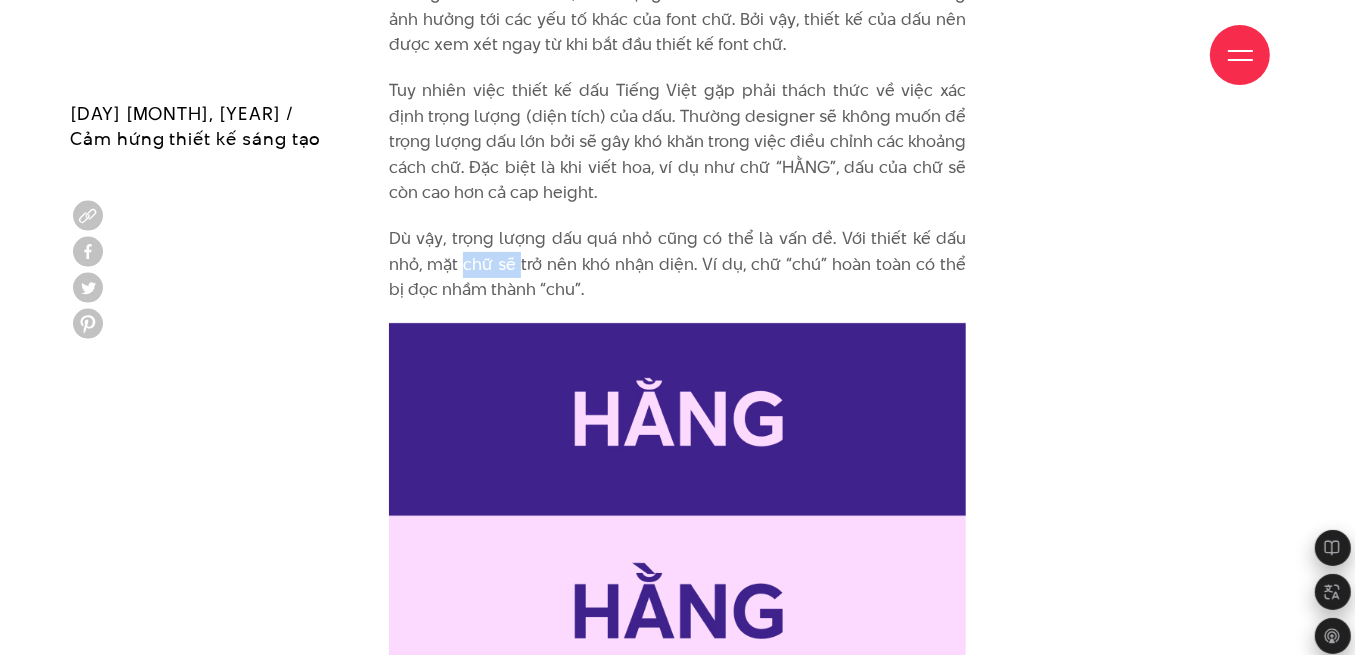 drag, startPoint x: 465, startPoint y: 238, endPoint x: 523, endPoint y: 238, distance: 58 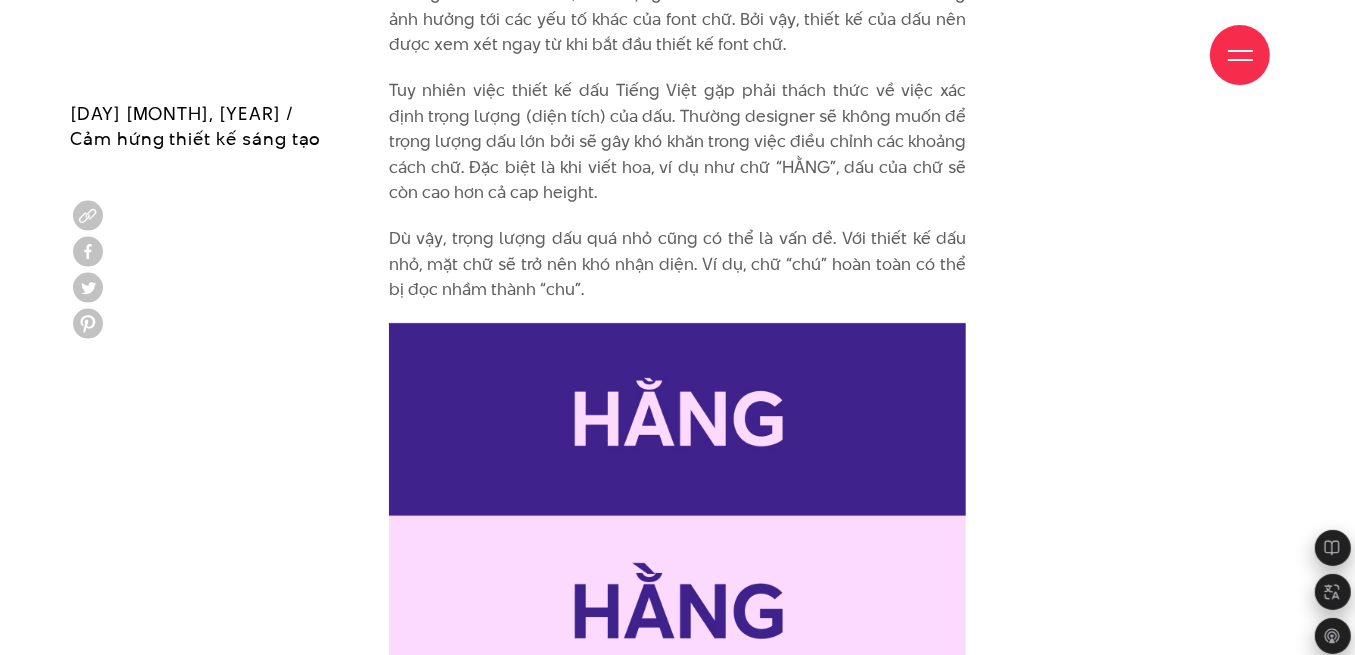 click on "Dù vậy, trọng lượng dấu quá nhỏ cũng có thể là vấn đề. Với thiết kế dấu nhỏ, mặt chữ sẽ trở nên khó nhận diện. Ví dụ, chữ “chú” hoàn toàn có thể bị đọc nhầm thành “chu”." at bounding box center (678, 264) 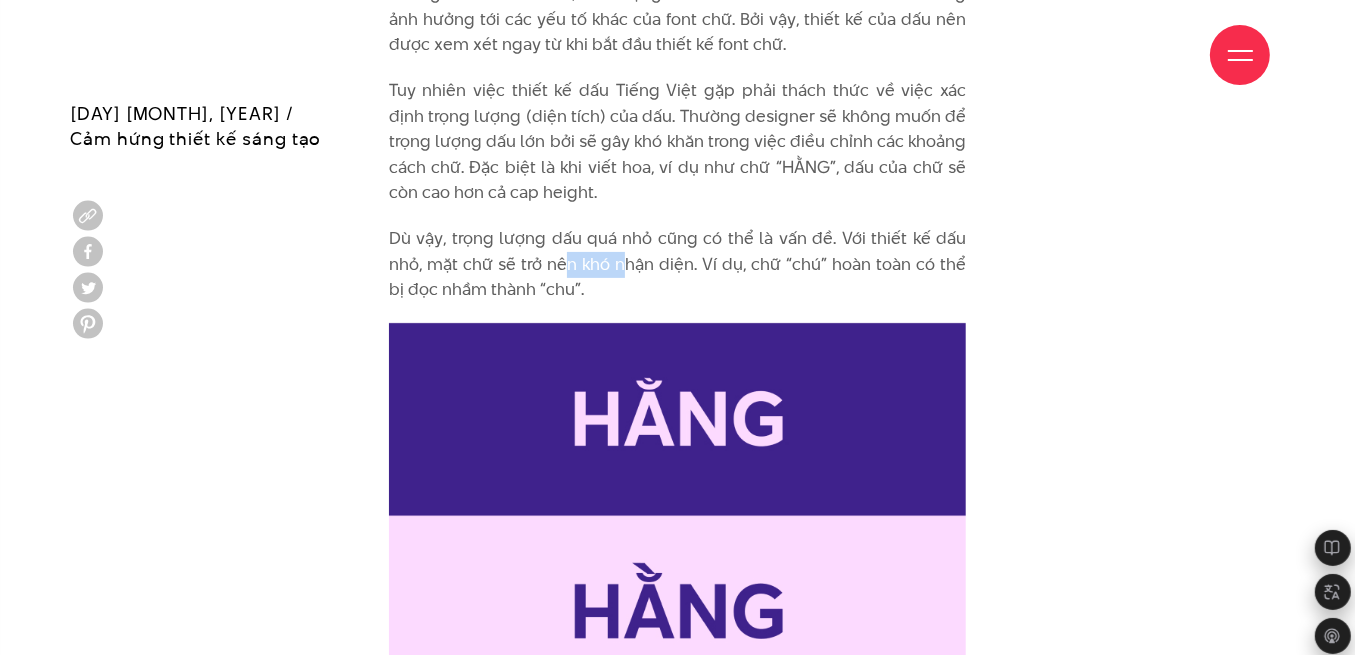 drag, startPoint x: 558, startPoint y: 240, endPoint x: 643, endPoint y: 238, distance: 85.02353 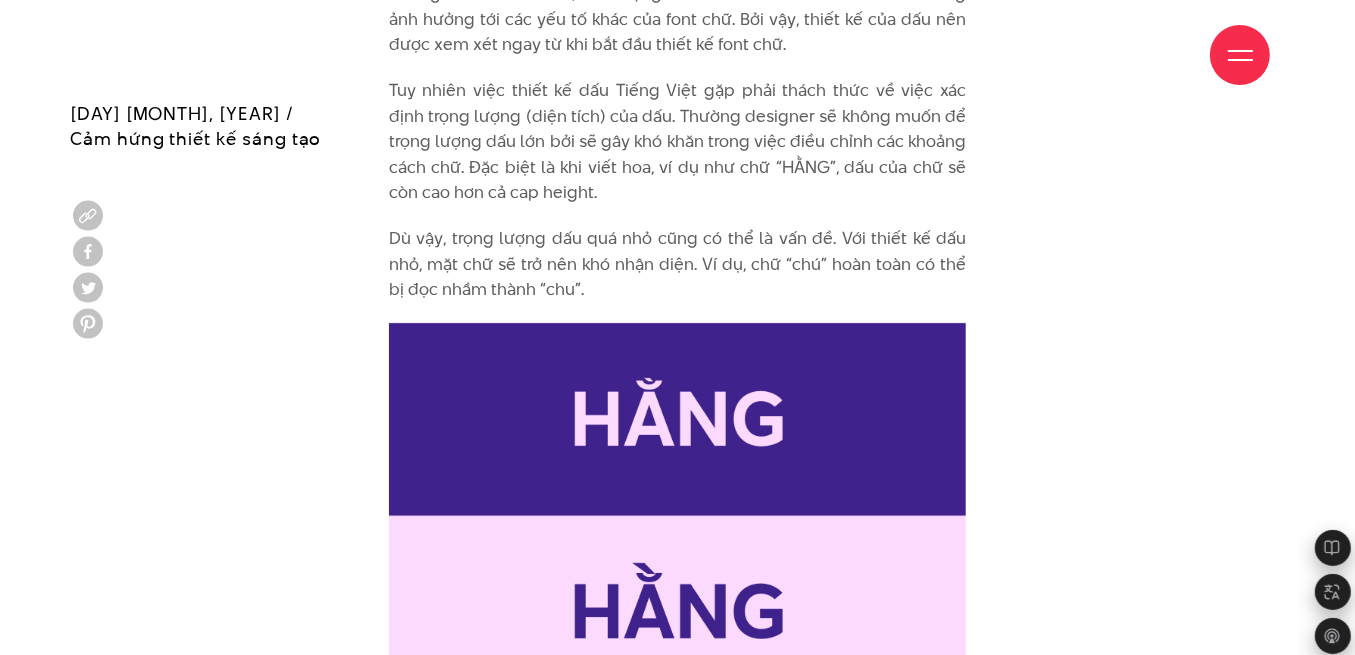 click on "Dù vậy, trọng lượng dấu quá nhỏ cũng có thể là vấn đề. Với thiết kế dấu nhỏ, mặt chữ sẽ trở nên khó nhận diện. Ví dụ, chữ “chú” hoàn toàn có thể bị đọc nhầm thành “chu”." at bounding box center (678, 264) 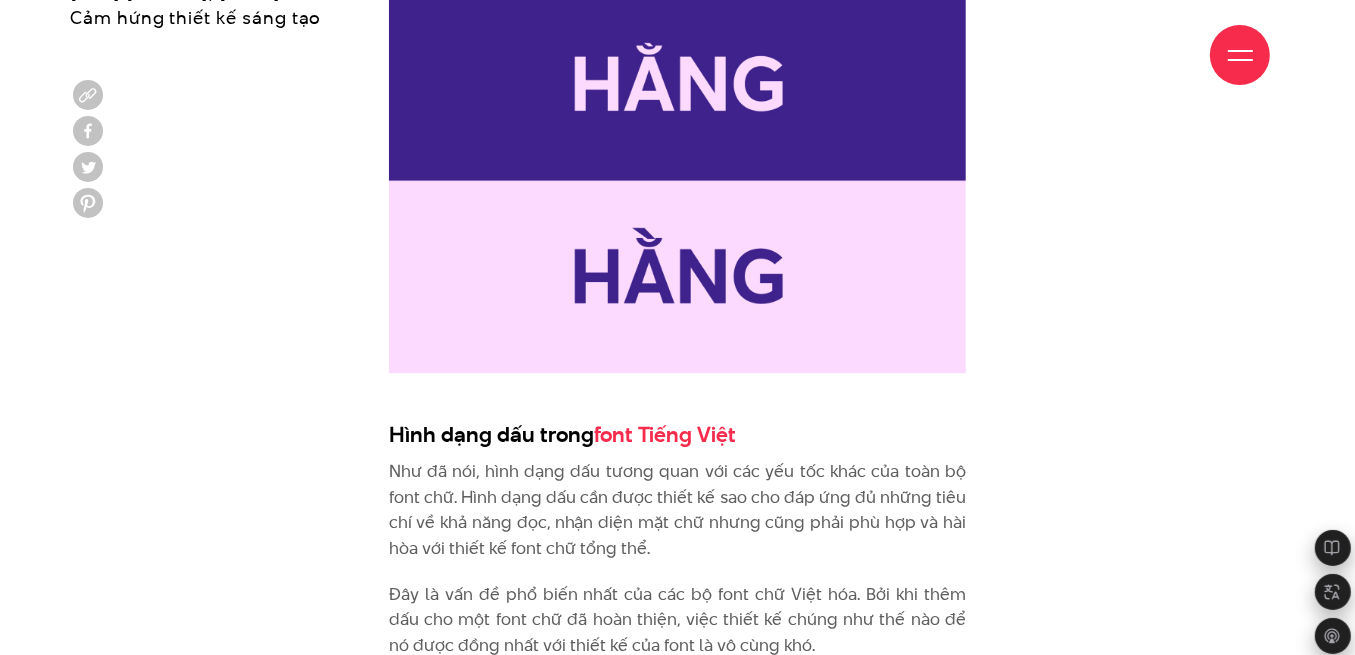 scroll, scrollTop: 7622, scrollLeft: 0, axis: vertical 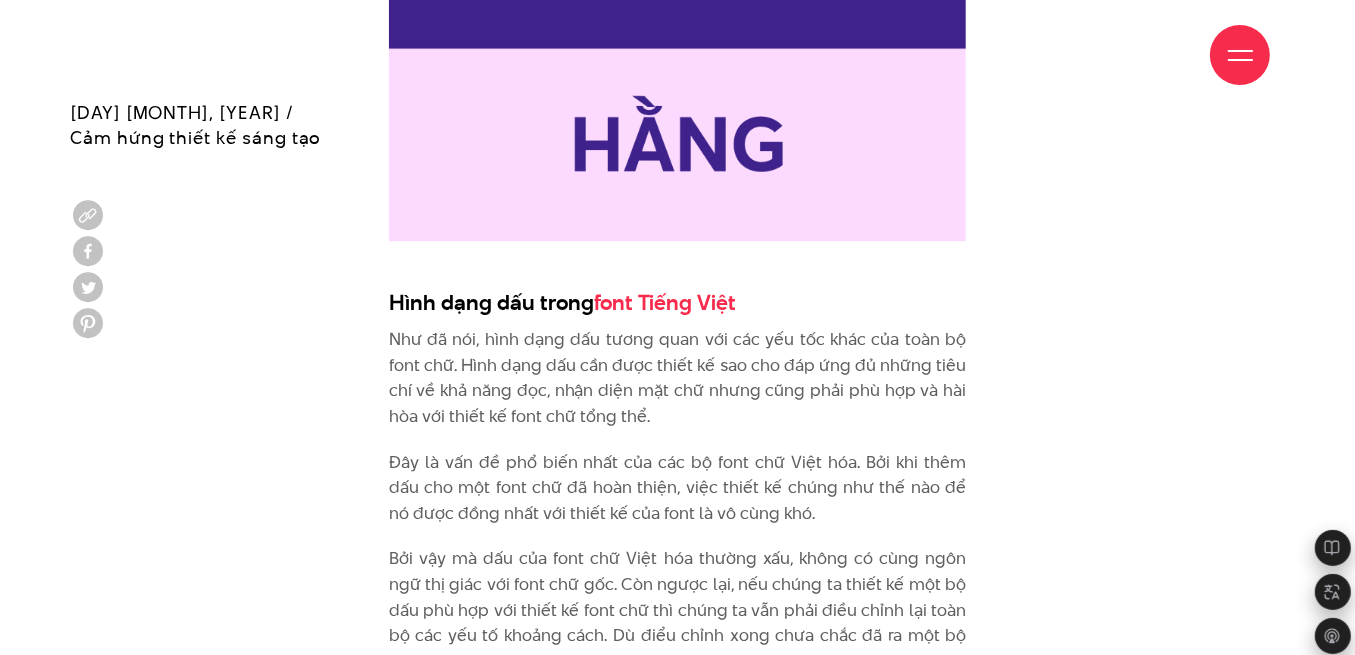 click on "Như đã nói, hình dạng dấu tương quan với các yếu tốc khác của toàn bộ font chữ. Hình dạng dấu cần được thiết kế sao cho đáp ứng đủ những tiêu chí về khả năng đọc, nhận diện mặt chữ nhưng cũng phải phù hợp và hài hòa với thiết kế font chữ tổng thể." at bounding box center (678, 378) 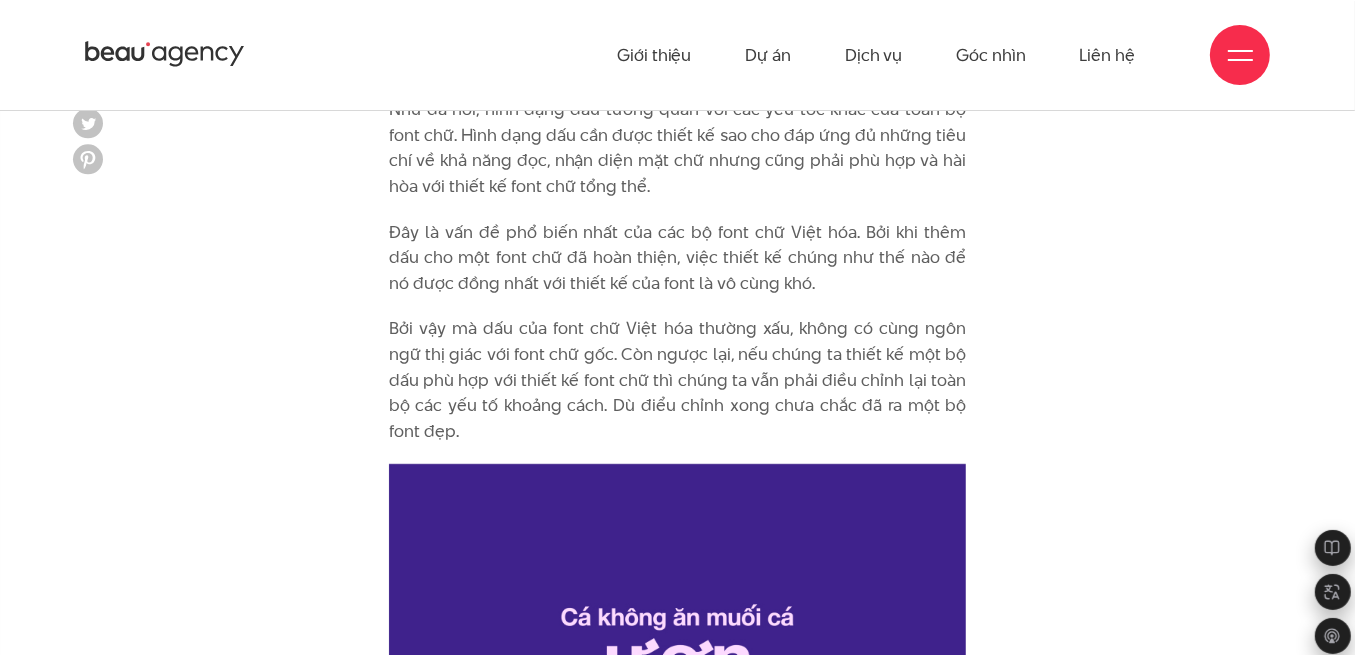scroll, scrollTop: 7622, scrollLeft: 0, axis: vertical 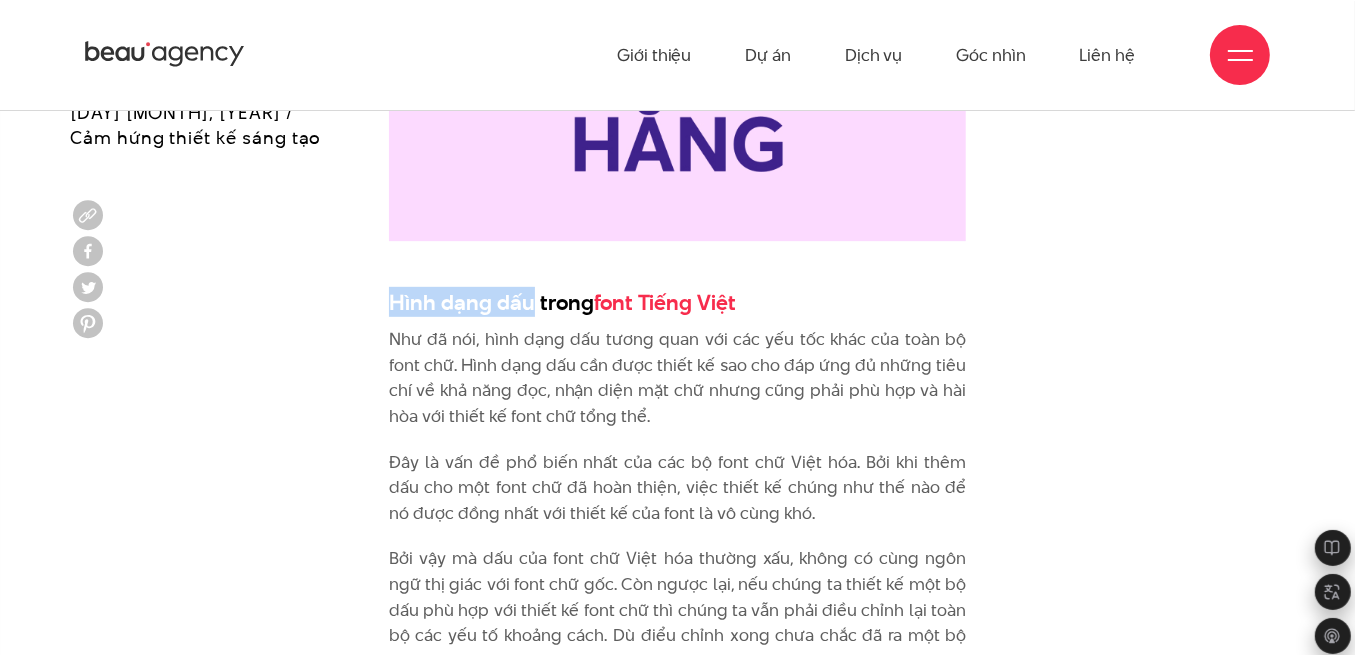 drag, startPoint x: 390, startPoint y: 273, endPoint x: 529, endPoint y: 280, distance: 139.17615 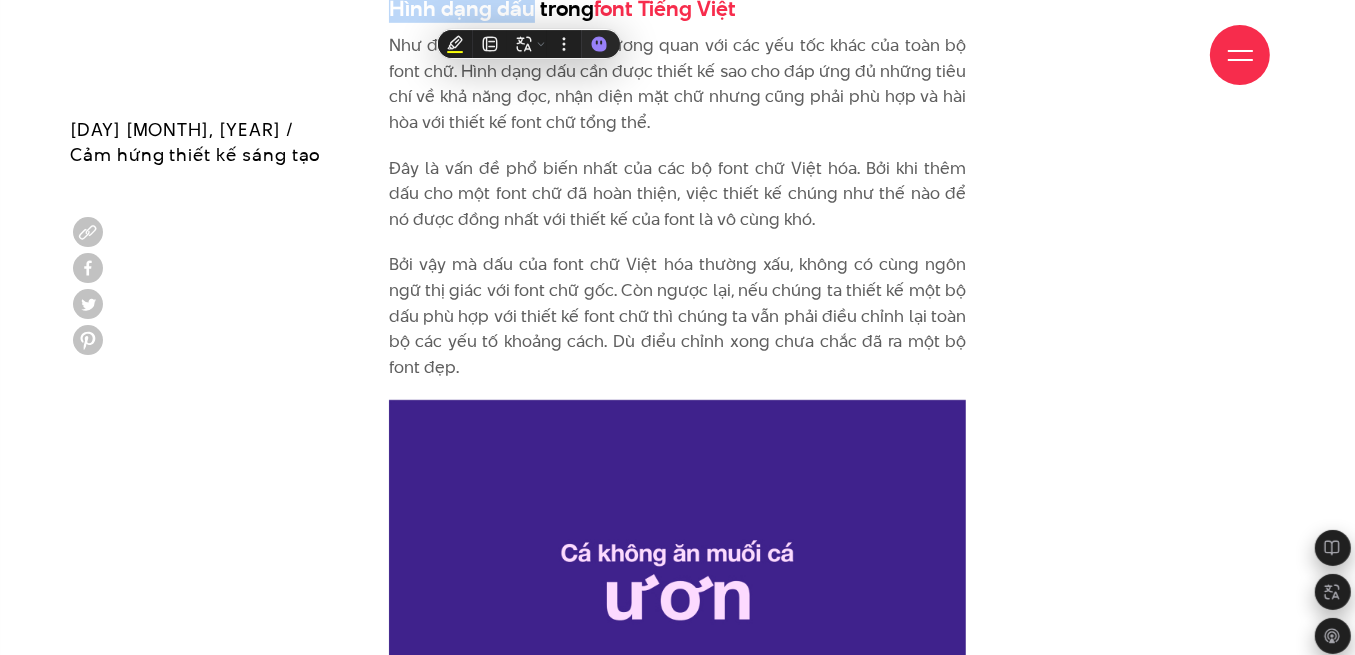 scroll, scrollTop: 8089, scrollLeft: 0, axis: vertical 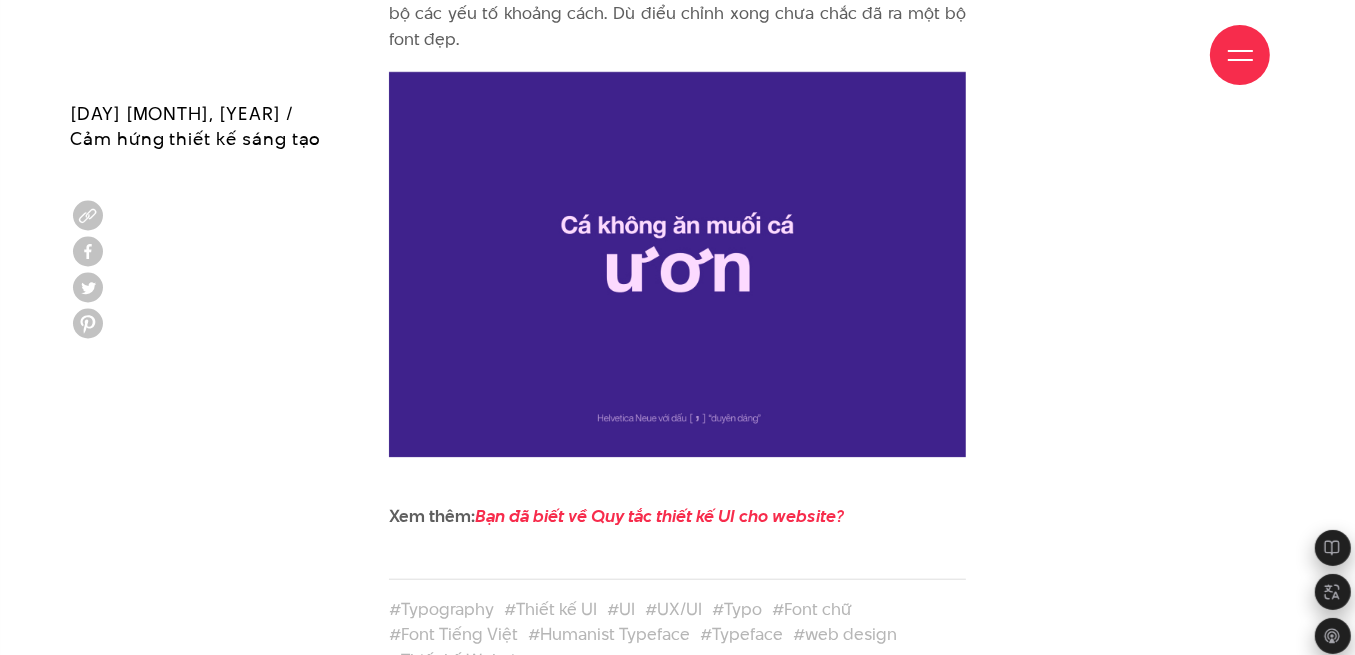 click on "Font chữ và ngành công nghiệp làm font đã có lịch sử hàng nghìn năm. Kể từ thế kỷ 15, máy in được phát minh và đi theo đó, việc thiết kế và chuẩn hóa font cũng được chú trọng hơn. Tính tới nay, đã gần 6 thế kỷ trôi qua, font chữ hiện đã có mặt khắp nơi, gắn với nhiều hoạt động của con người.
=> Series: Typography trong quy trình xây dựng trải nghiệm số #1: Lựa chọn font chữ
Sinh sau đẻ muộn, lại được xây dựng dựa trên bộ chữ Latinh, vậy nên font chữ Tiếng Việt cũng bị ảnh hưởng mạnh mẽ bởi những font chữ Latinh trước đó. Đặc biệt là khi di chuyển tới thời kỳ internet, khi font chữ được số hóa, dễ dàng được chia sẻ, nó tạo ra một thuật ngữ thường được nhắc tới trong giới thiết kế là “font Việt hóa”." at bounding box center (677, -3055) 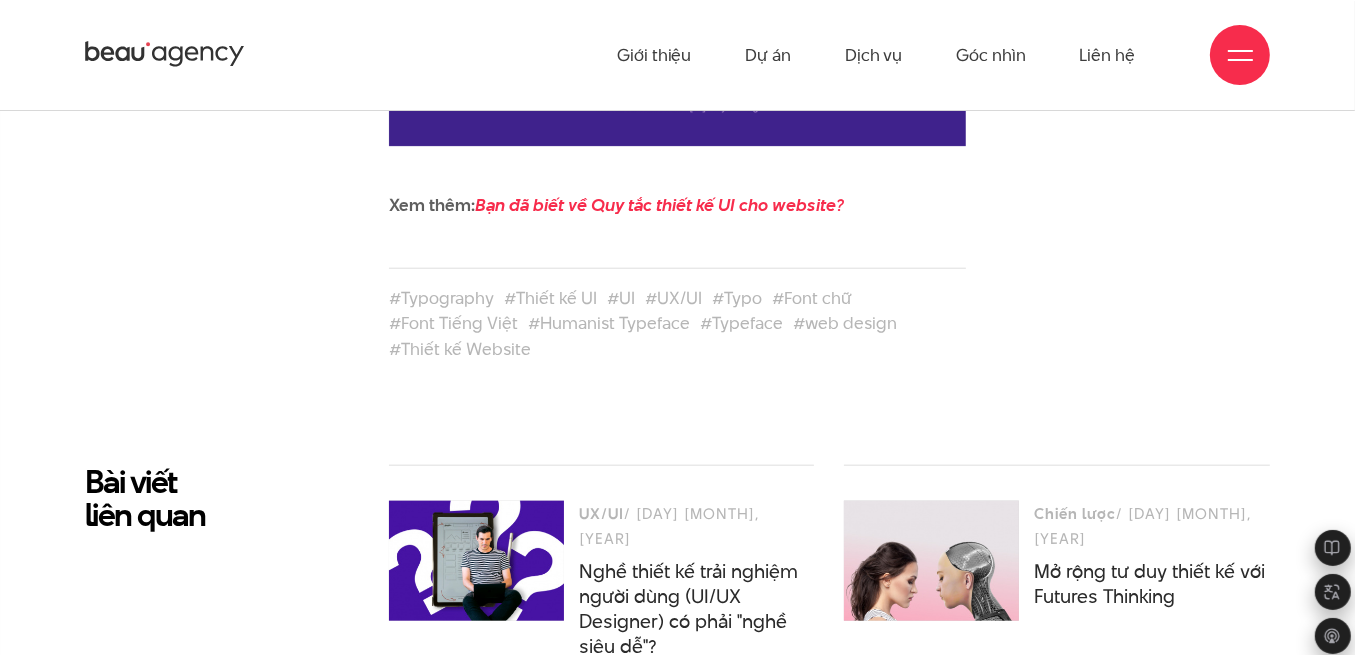 scroll, scrollTop: 5133, scrollLeft: 0, axis: vertical 